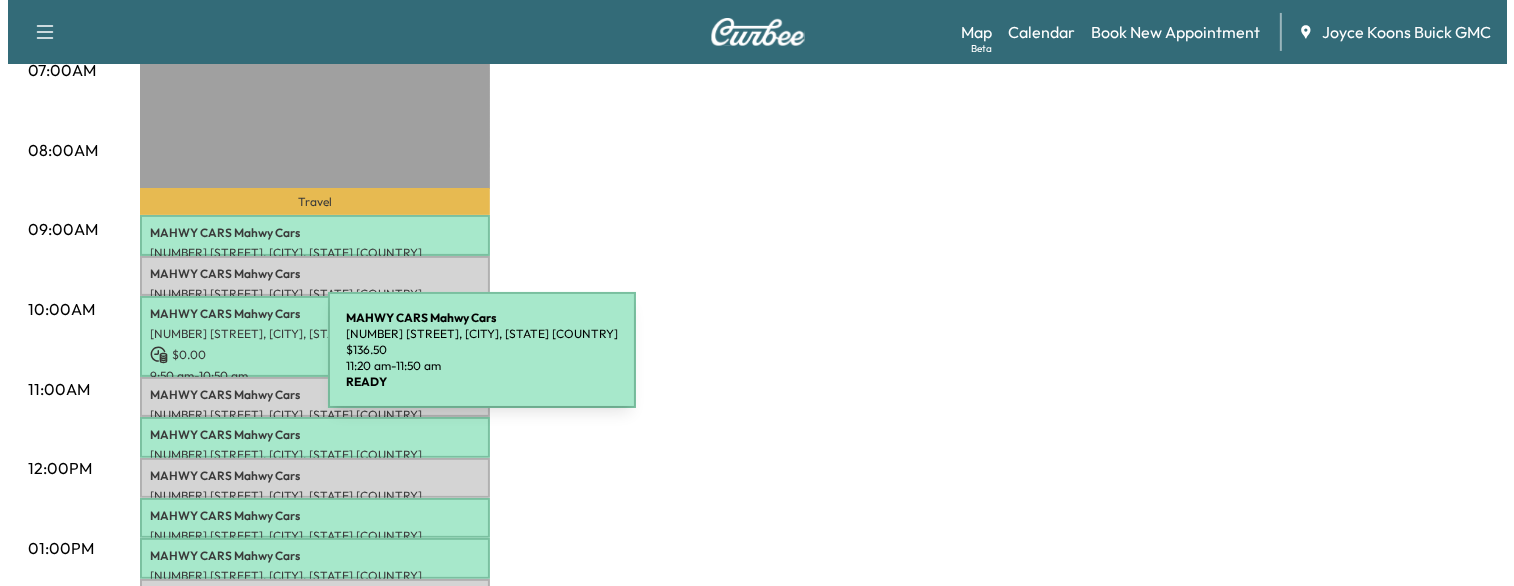 scroll, scrollTop: 472, scrollLeft: 0, axis: vertical 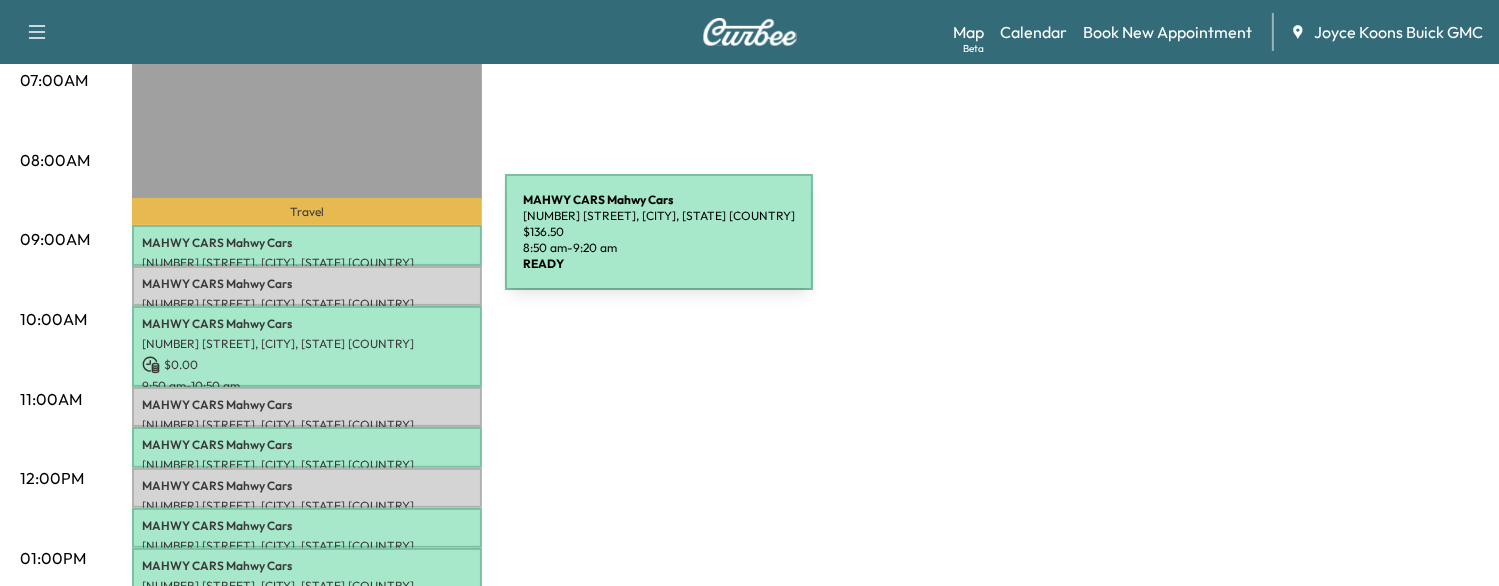 click on "MAHWY CARS   Mahwy Cars" at bounding box center (307, 243) 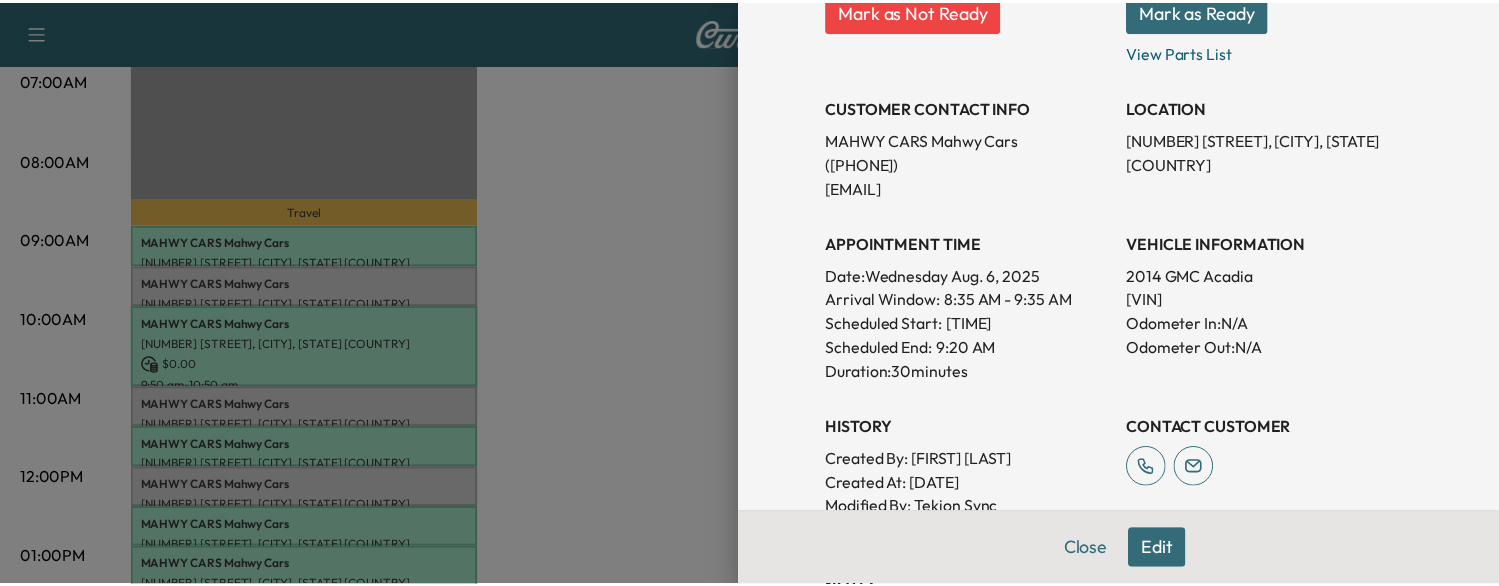 scroll, scrollTop: 0, scrollLeft: 0, axis: both 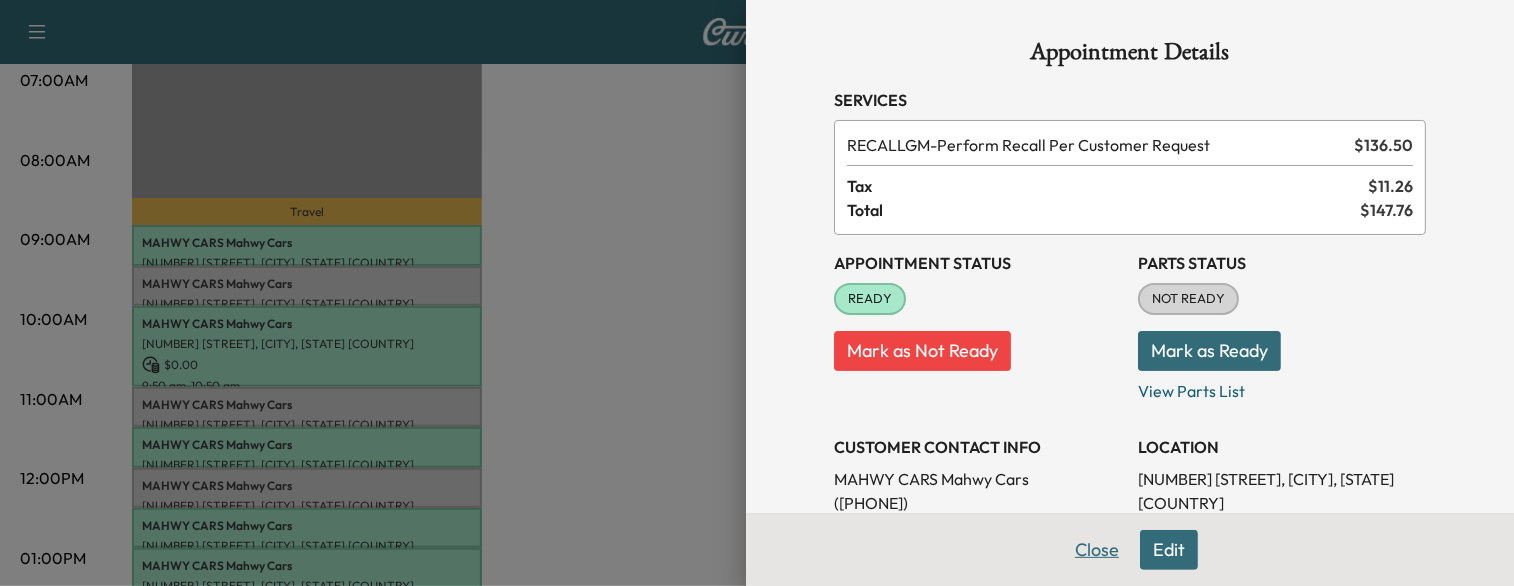 click on "Close" at bounding box center (1097, 550) 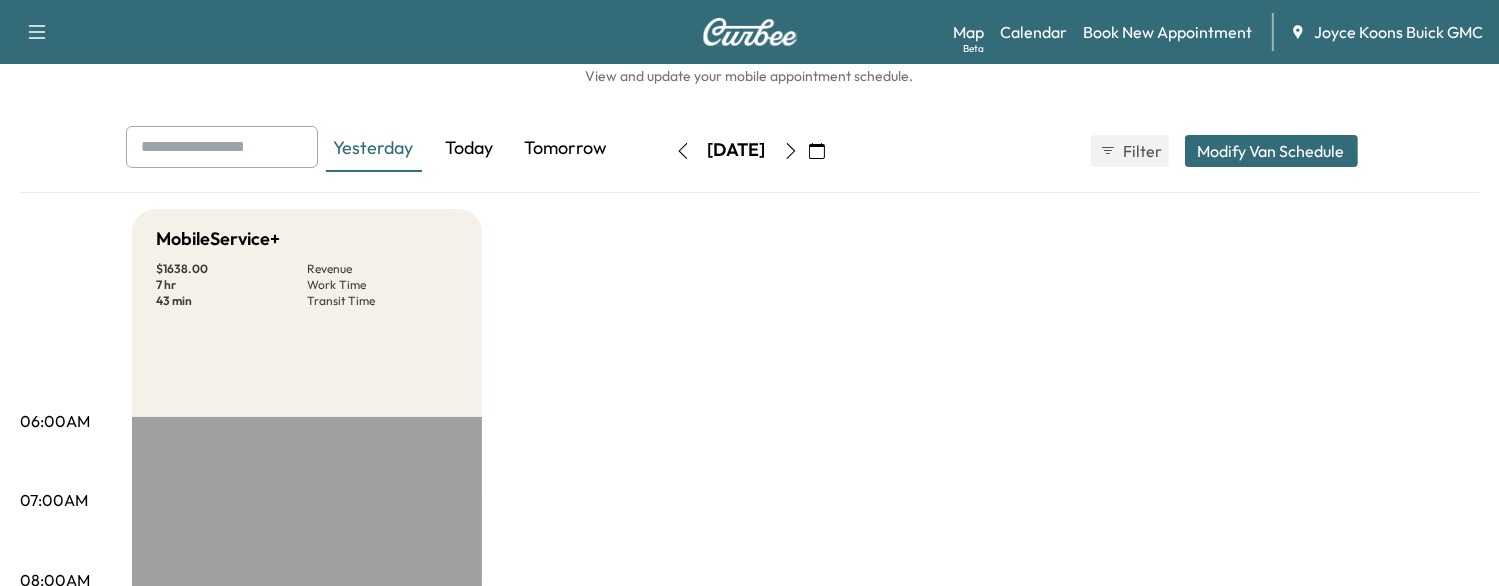 scroll, scrollTop: 0, scrollLeft: 0, axis: both 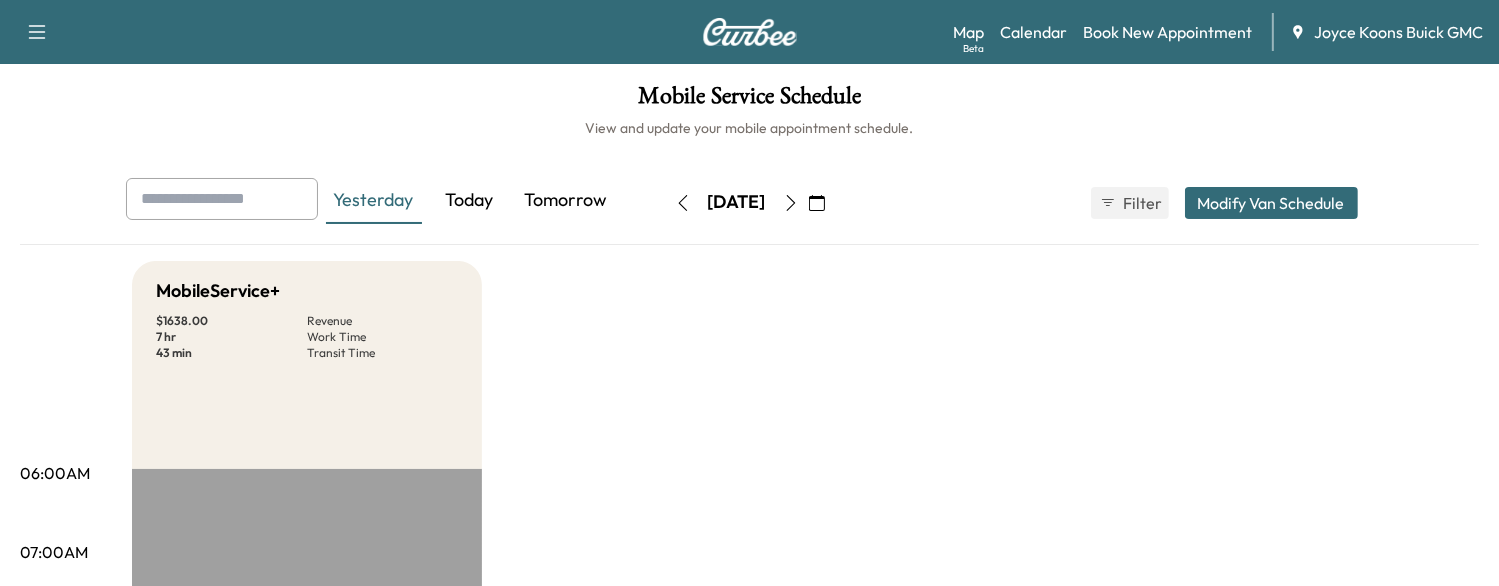 click on "Today" at bounding box center [470, 201] 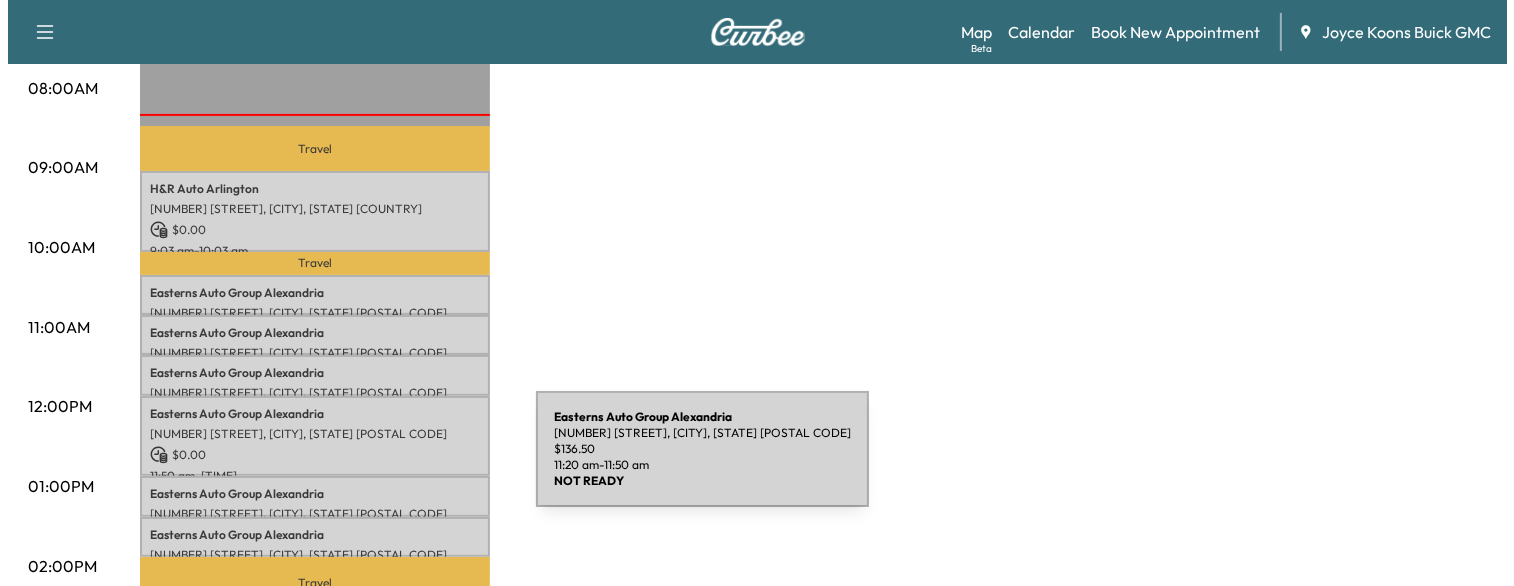scroll, scrollTop: 570, scrollLeft: 0, axis: vertical 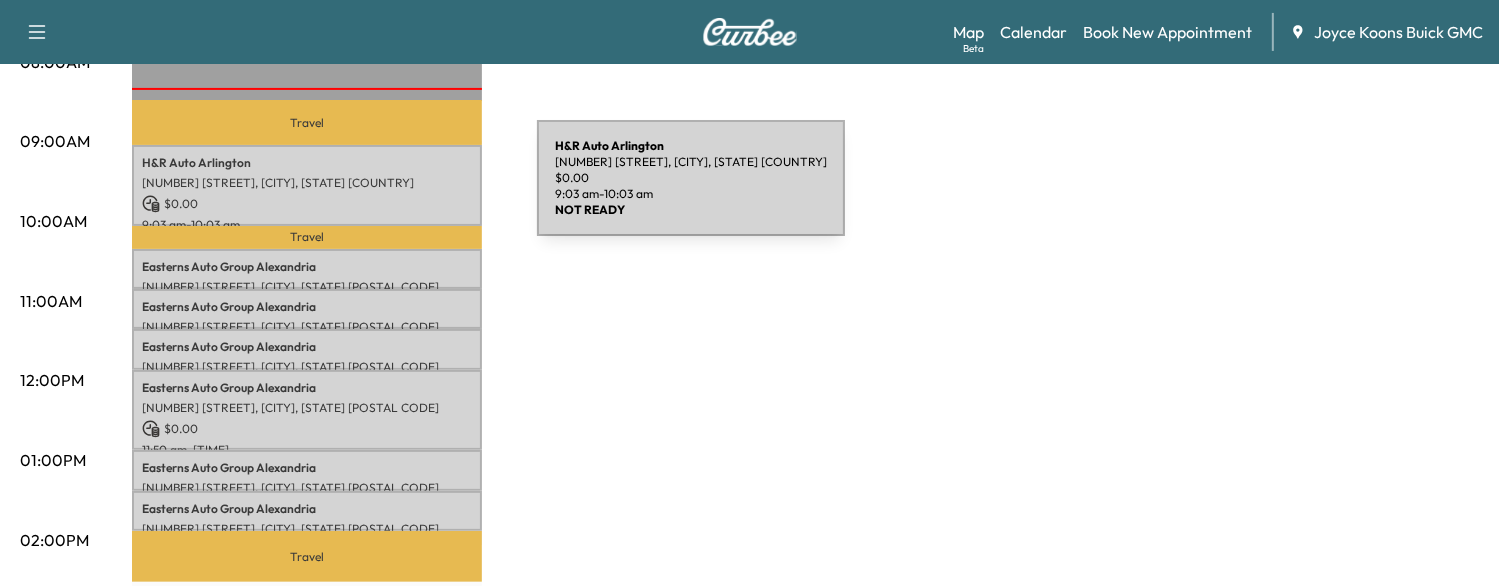 click on "$ 0.00" at bounding box center (307, 204) 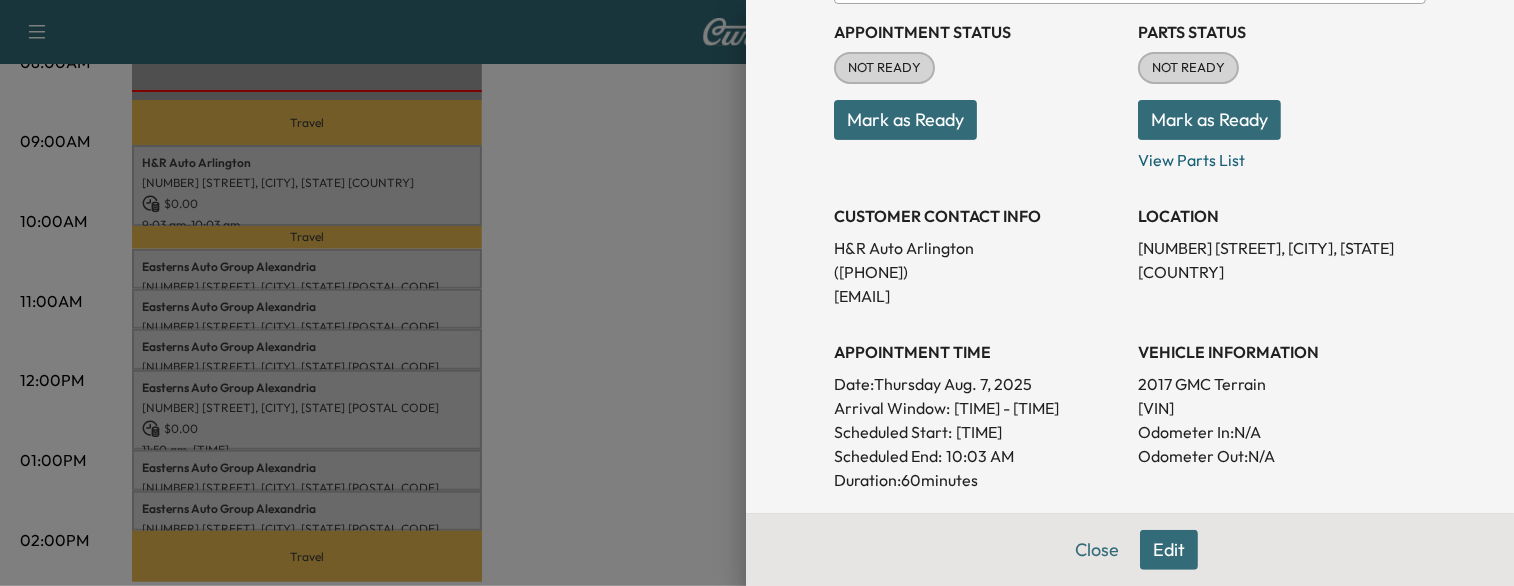 scroll, scrollTop: 248, scrollLeft: 0, axis: vertical 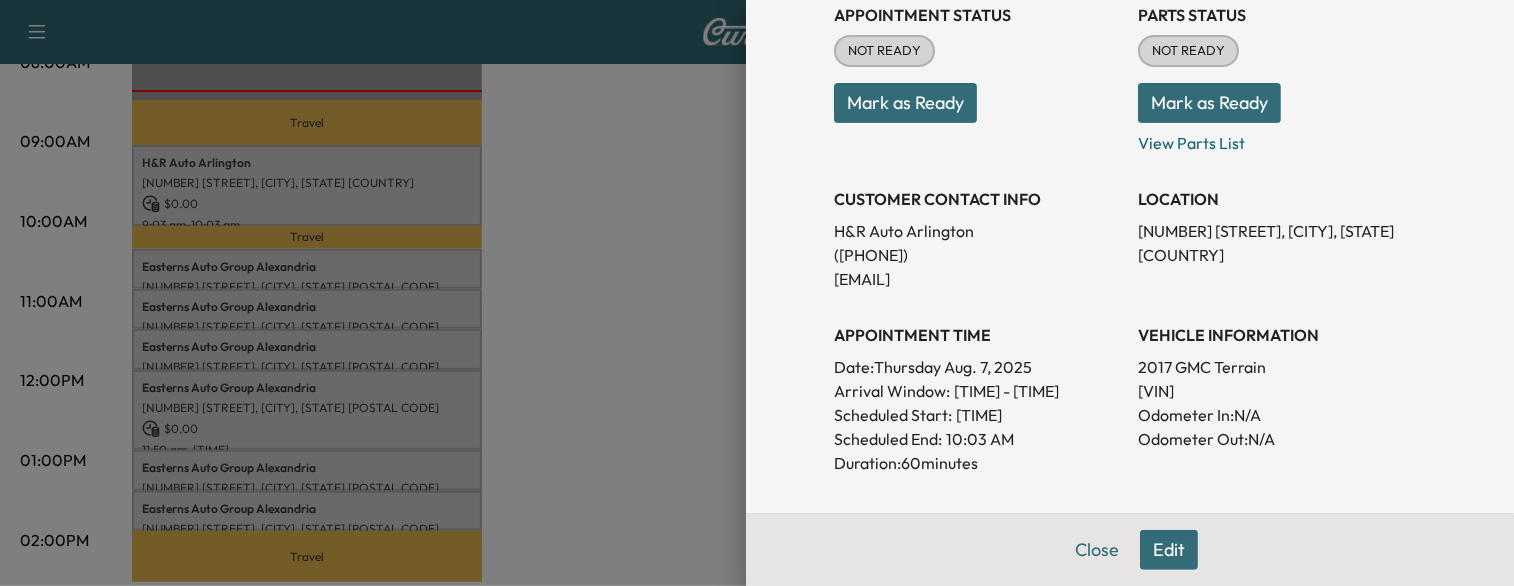 click at bounding box center [757, 293] 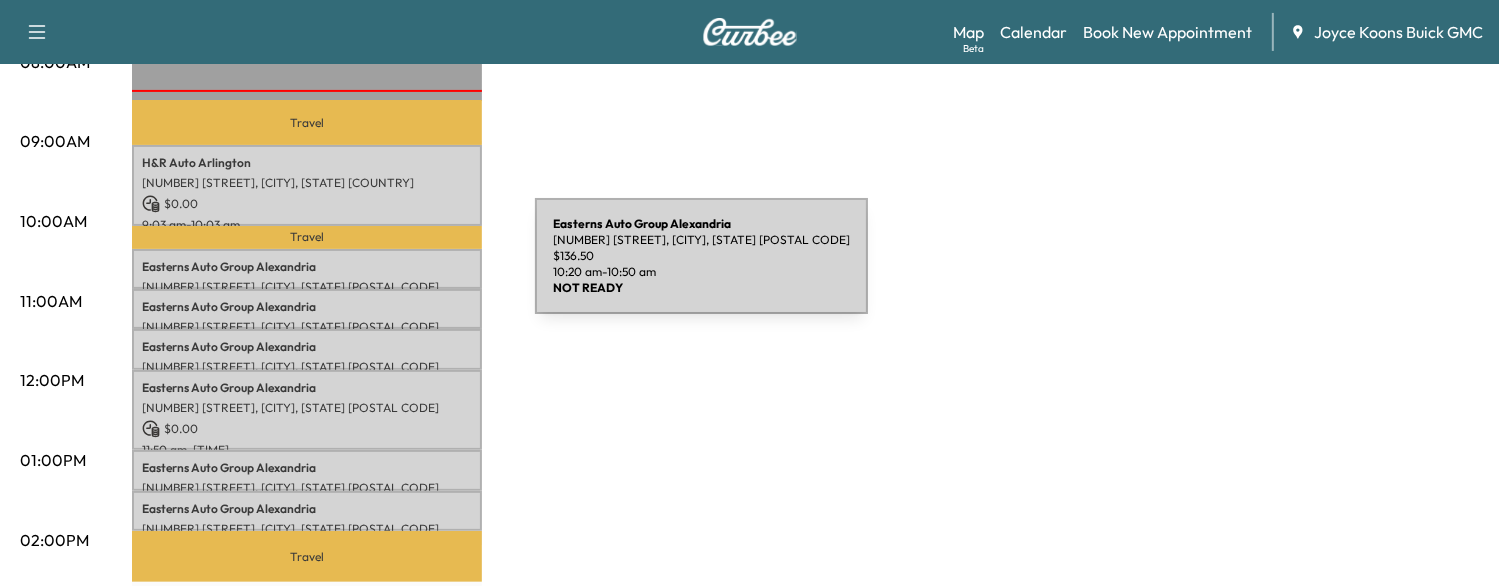 click on "Easterns Auto Group    Alexandria" at bounding box center [307, 267] 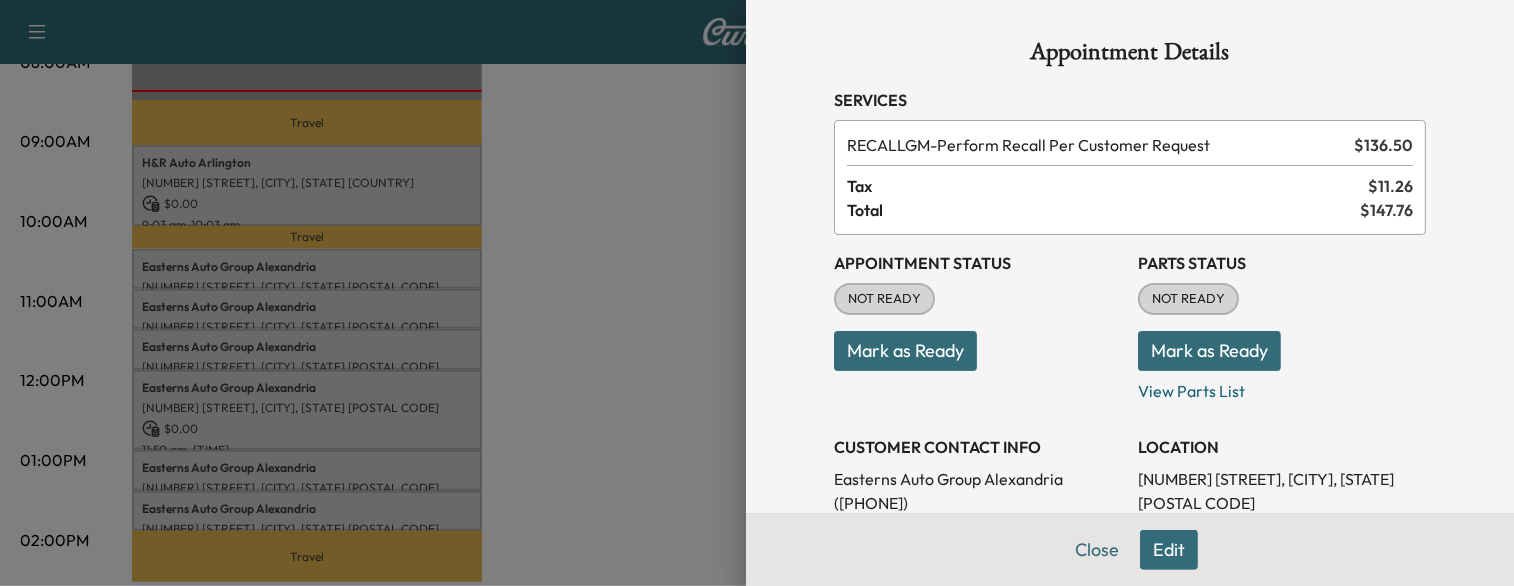 scroll, scrollTop: 208, scrollLeft: 0, axis: vertical 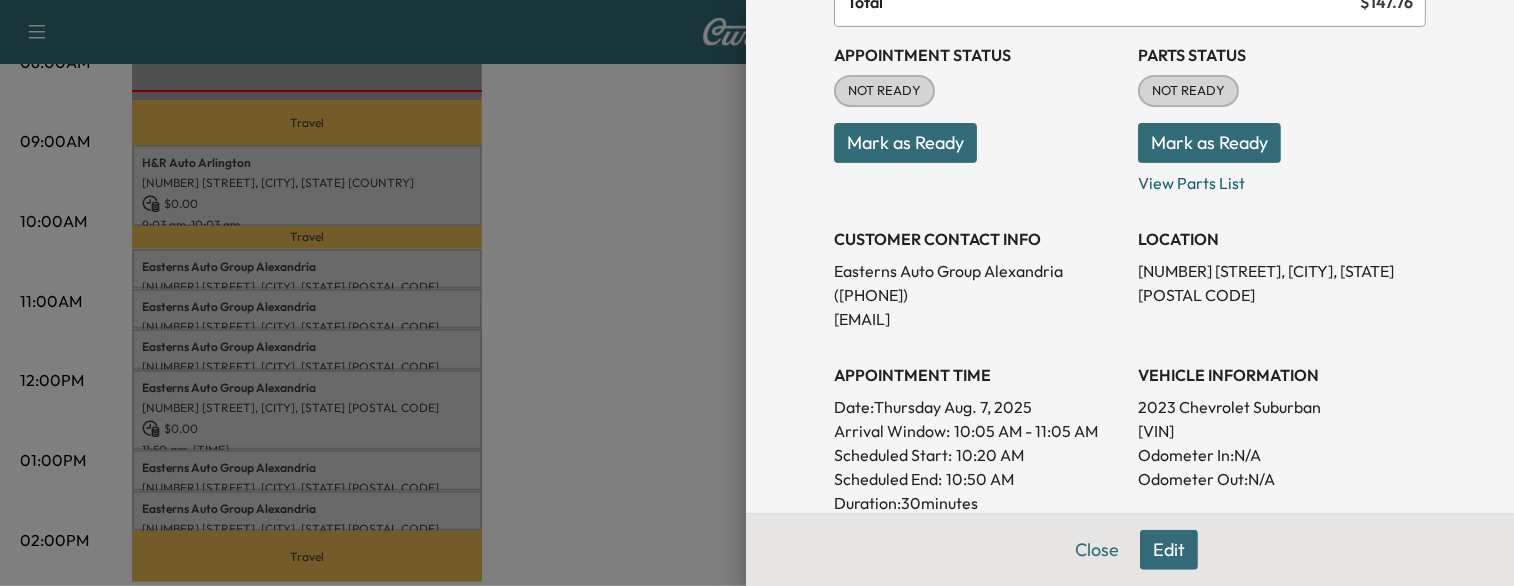 drag, startPoint x: 623, startPoint y: 344, endPoint x: 464, endPoint y: 309, distance: 162.80664 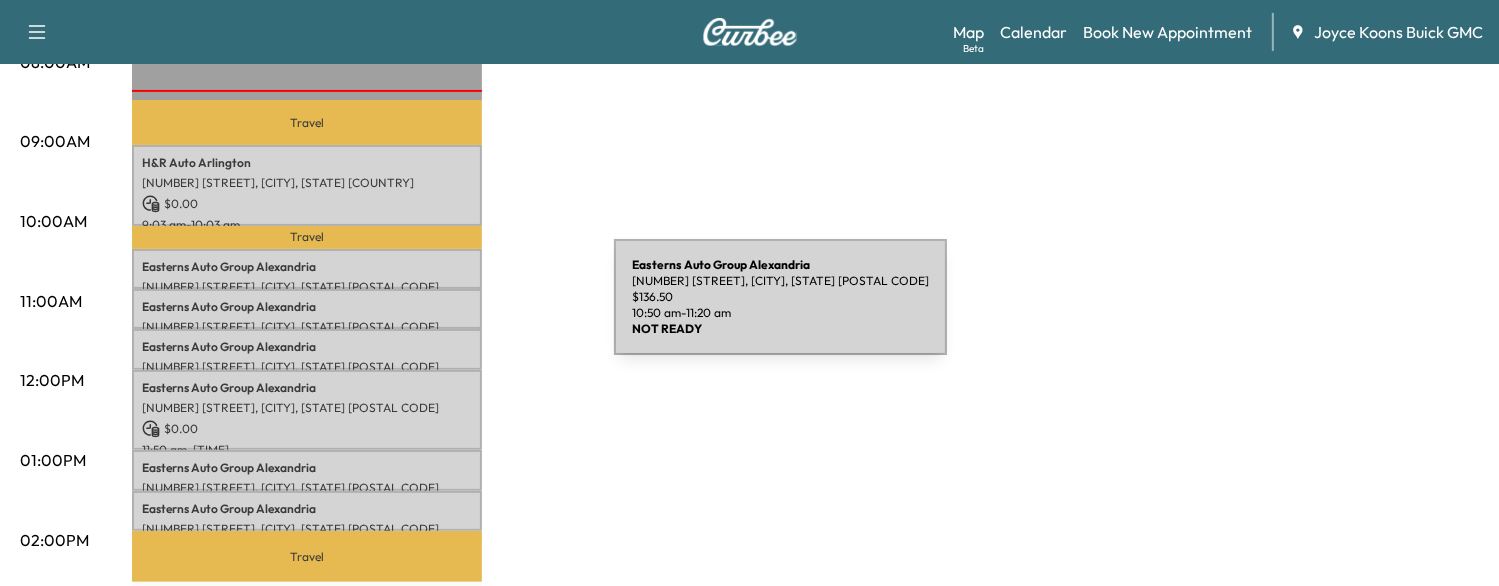 click on "Easterns Auto Group    Alexandria [NUMBER] [STREET], [CITY], [STATE] [COUNTRY]   $ 136.50 10:50 am  -  11:20 am" at bounding box center [307, 309] 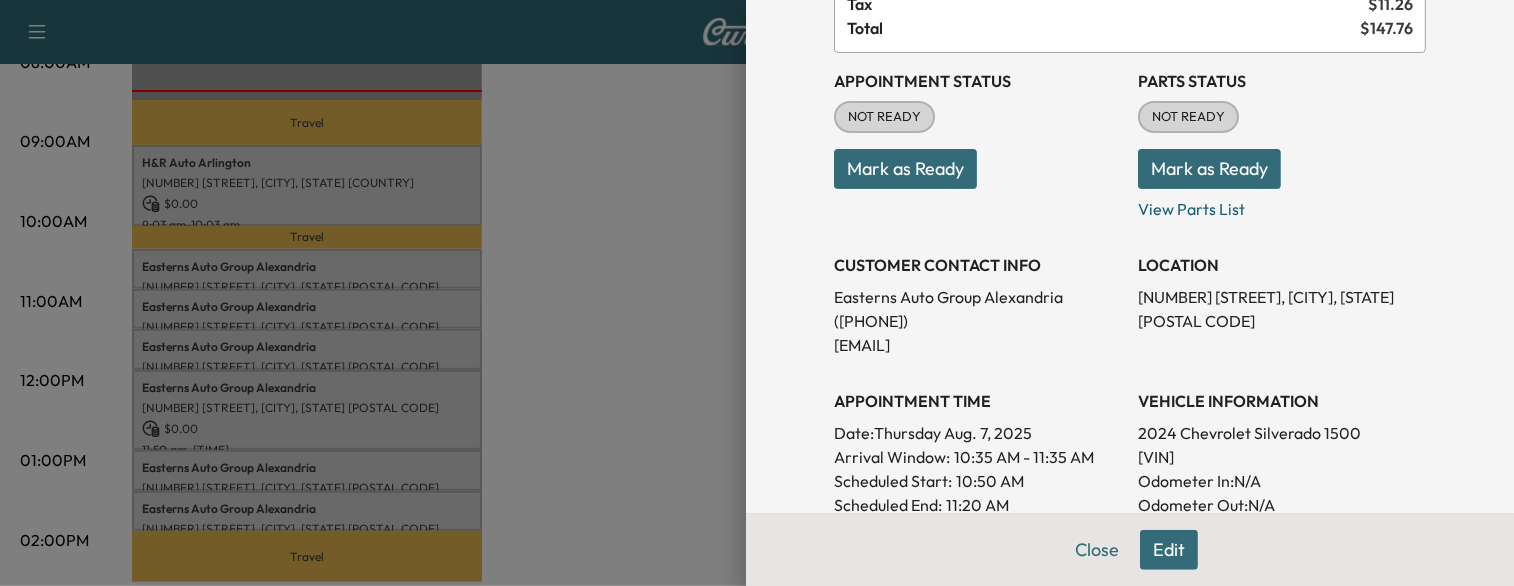 scroll, scrollTop: 188, scrollLeft: 0, axis: vertical 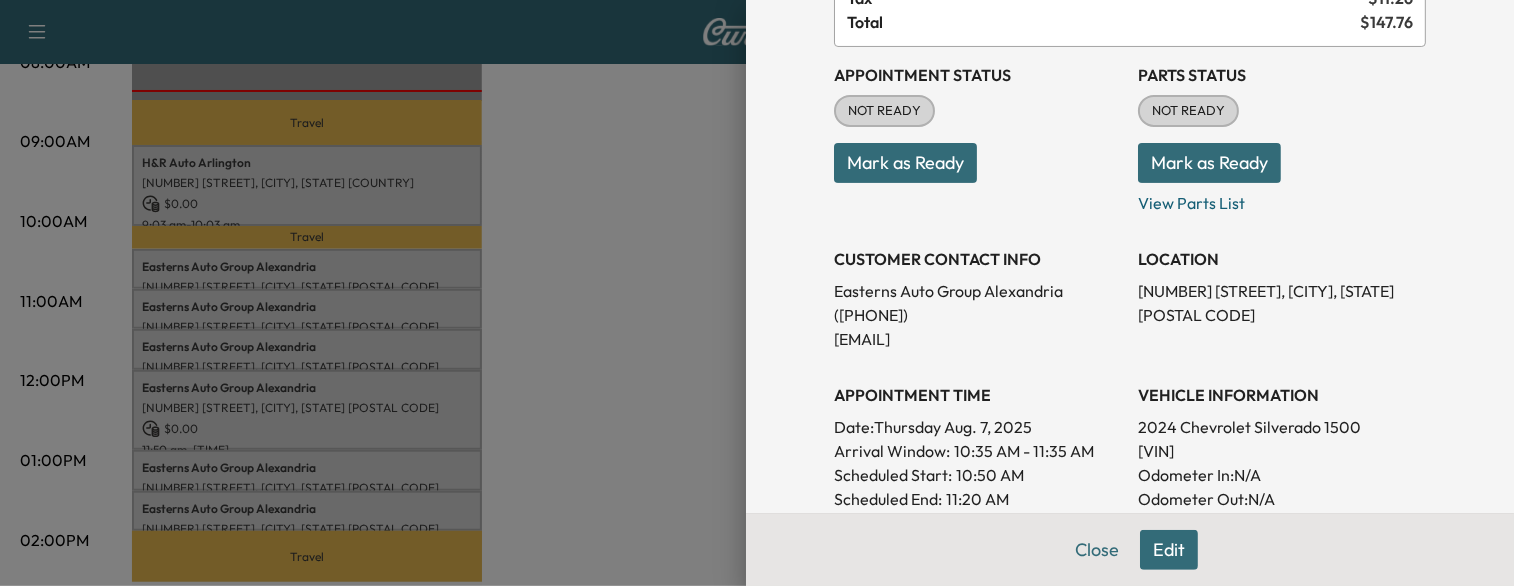 click at bounding box center (757, 293) 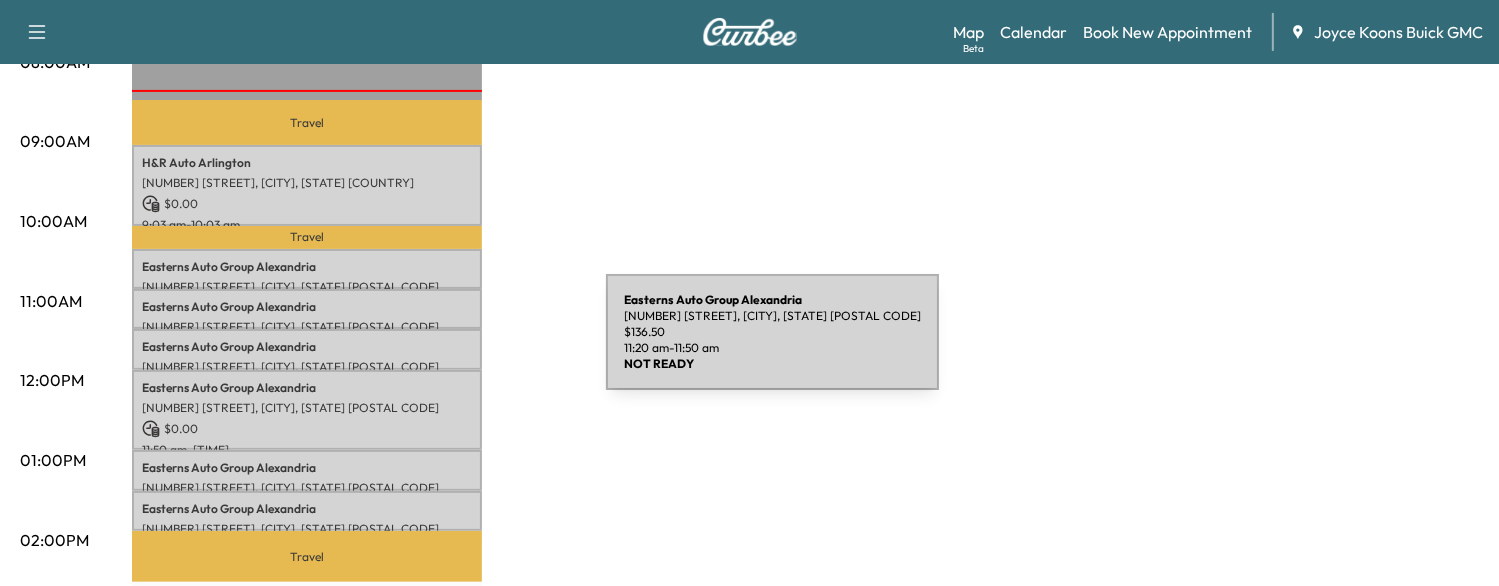 click on "Easterns Auto Group    Alexandria" at bounding box center [307, 347] 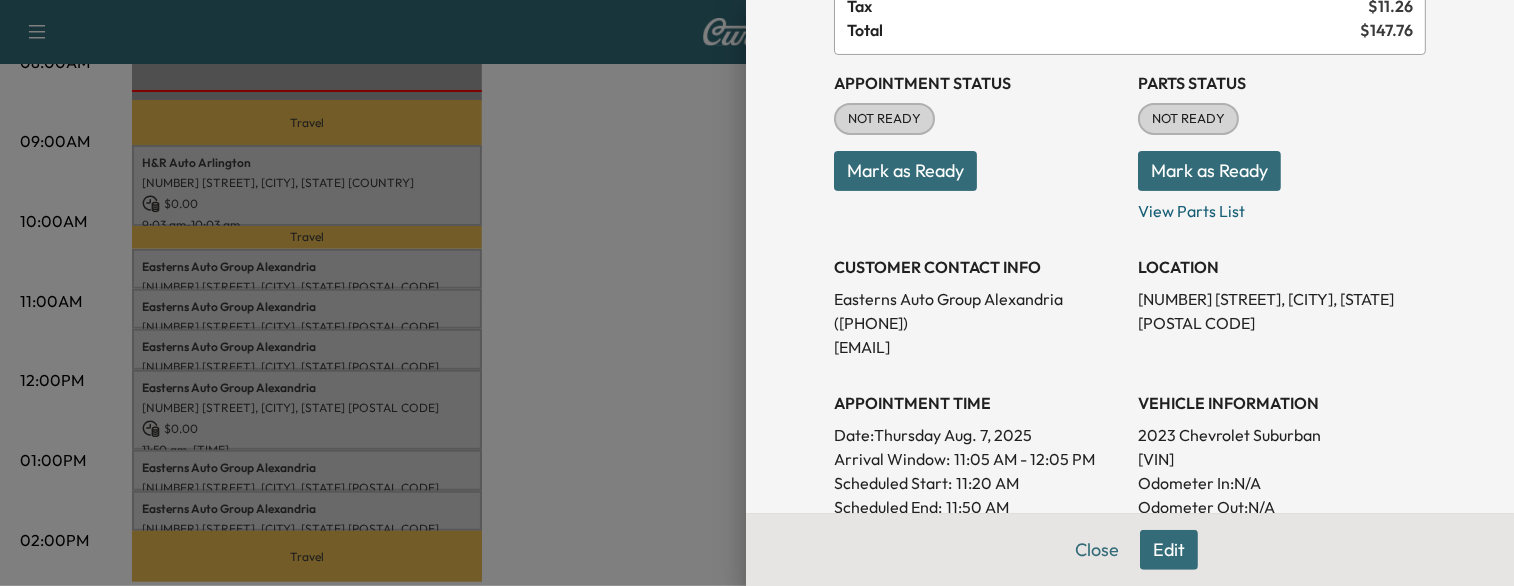 scroll, scrollTop: 180, scrollLeft: 0, axis: vertical 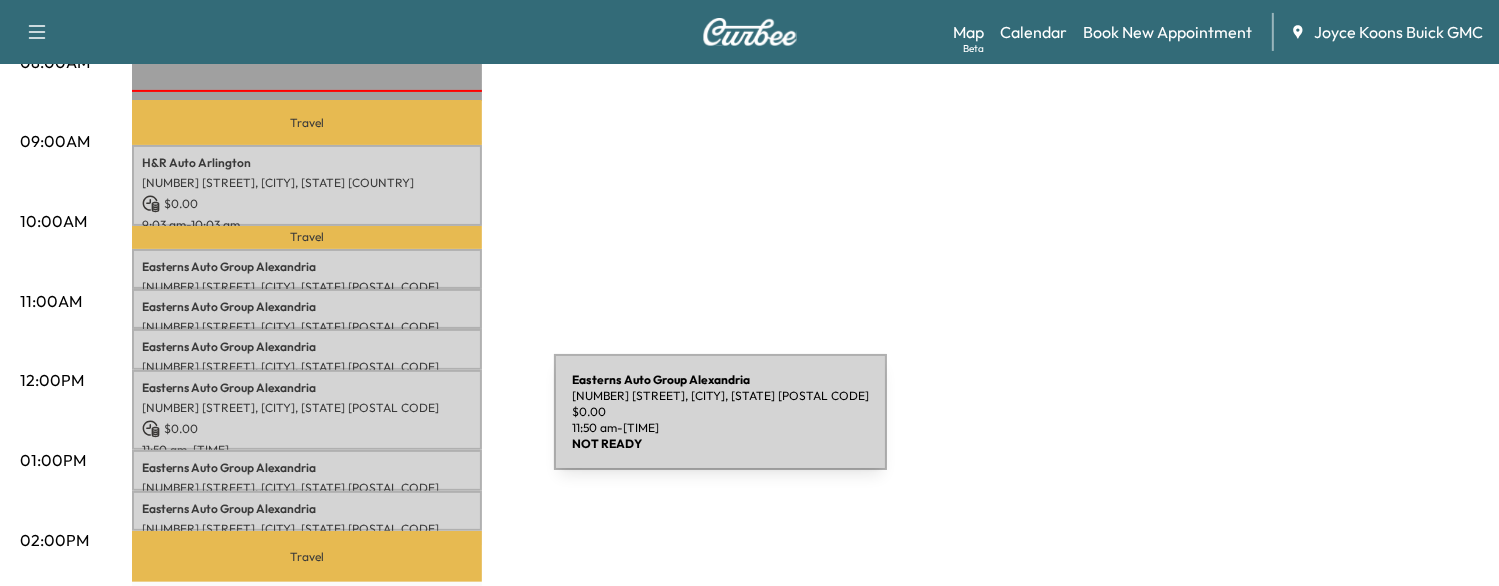 click on "$ 0.00" at bounding box center (307, 429) 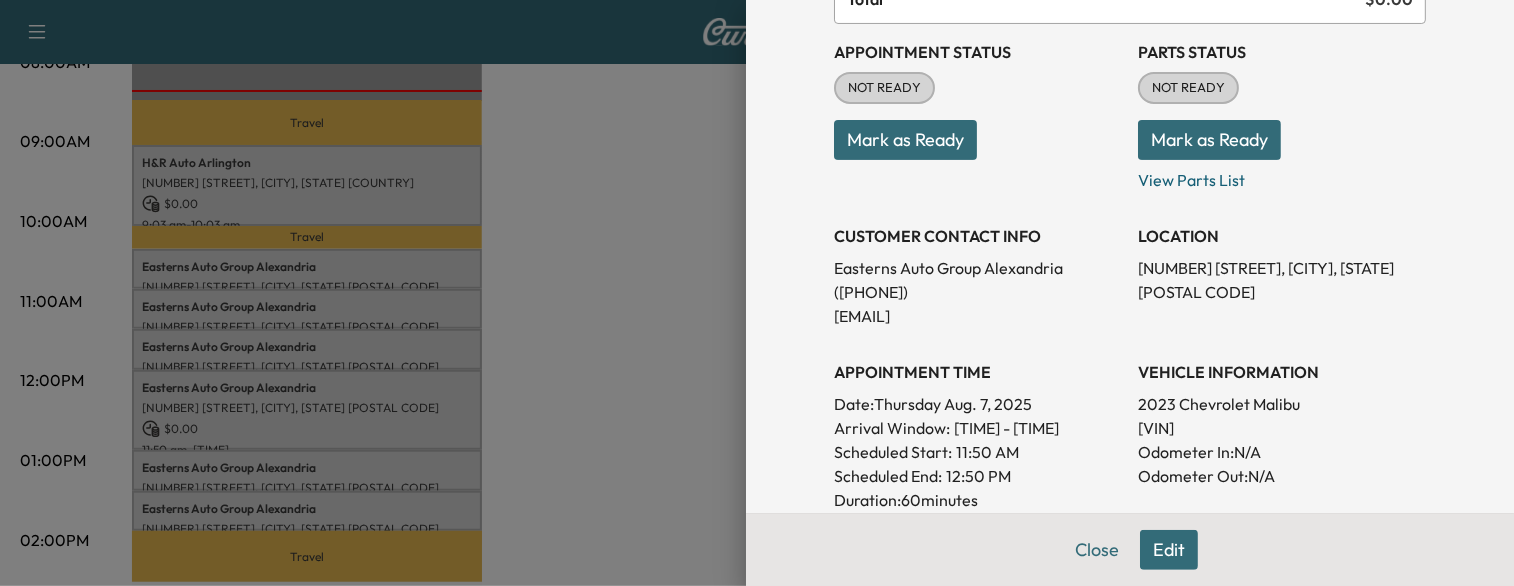 scroll, scrollTop: 212, scrollLeft: 0, axis: vertical 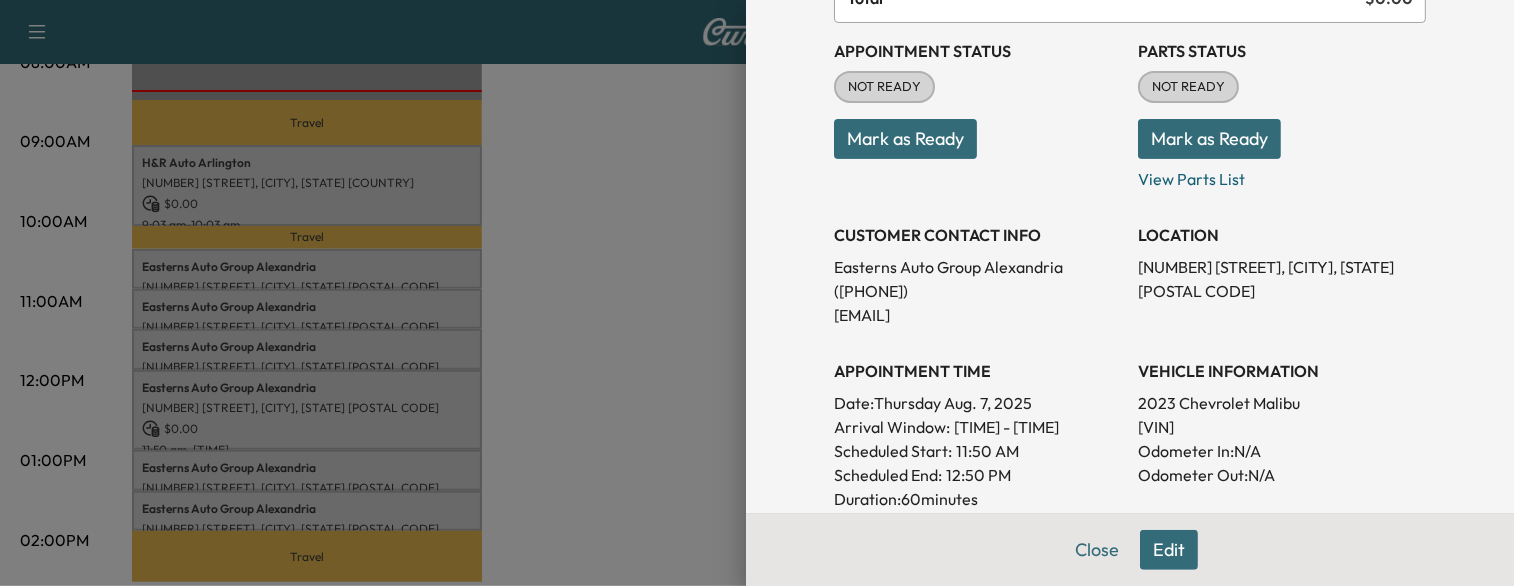 click at bounding box center [757, 293] 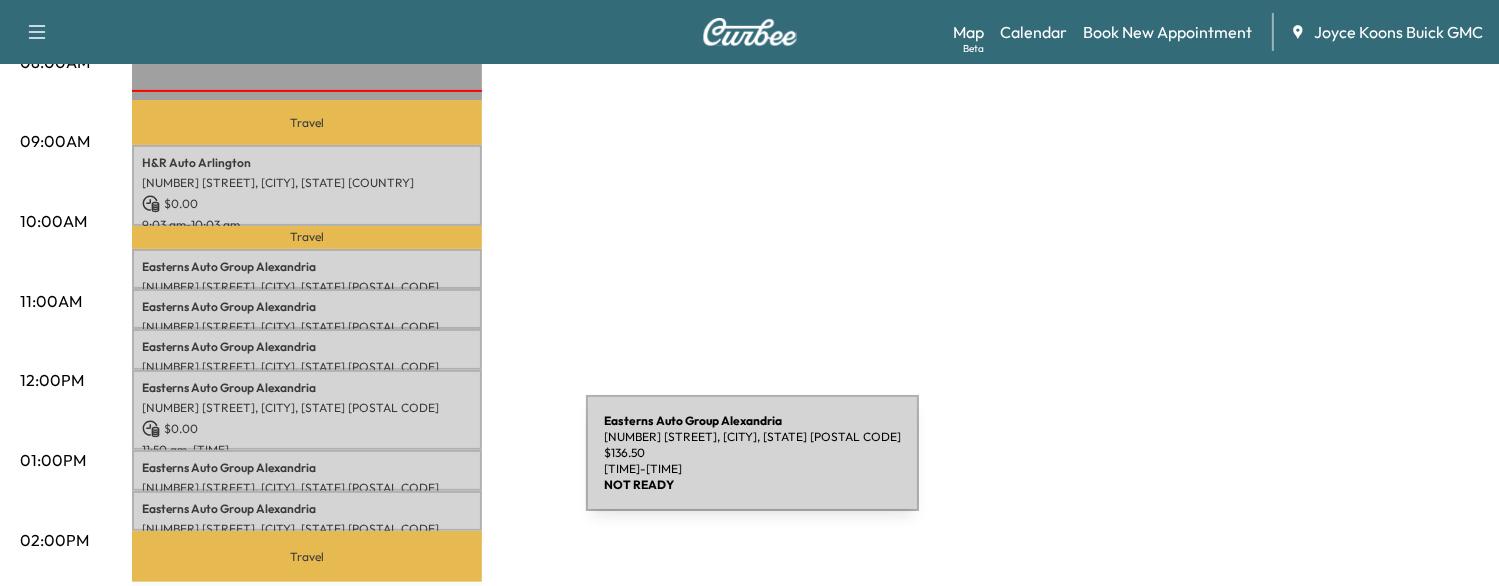 click on "Easterns Auto Group    Alexandria" at bounding box center (307, 468) 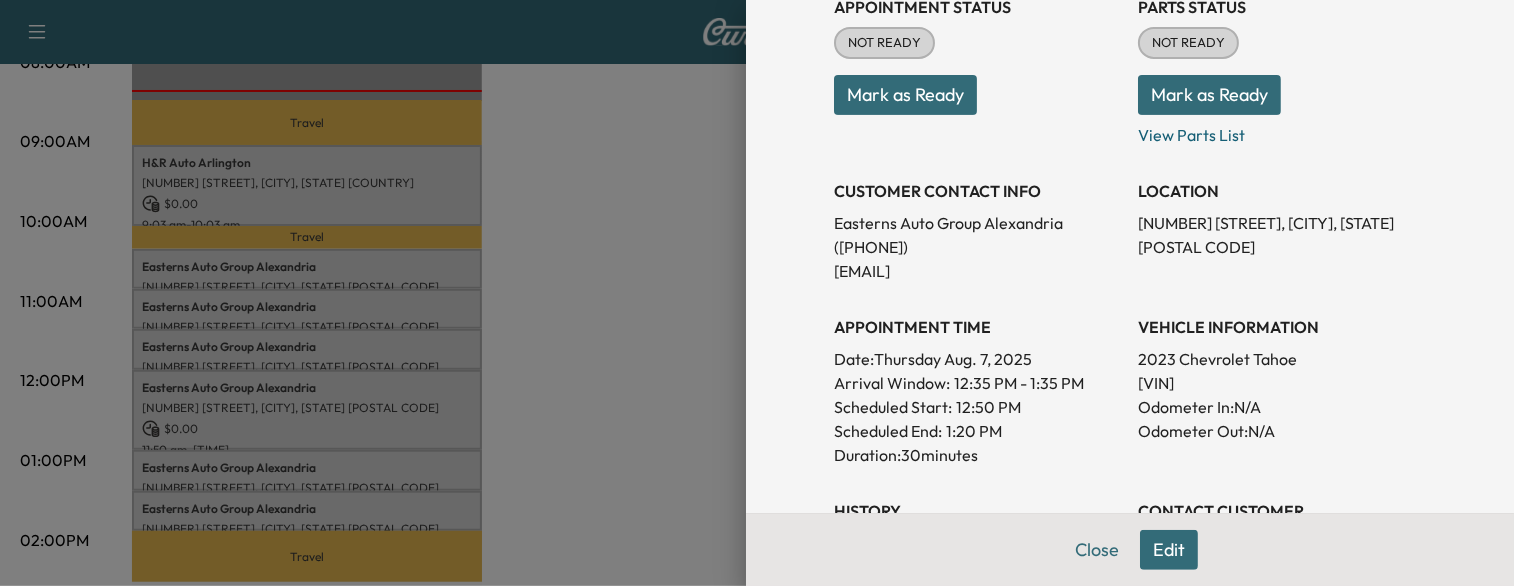 scroll, scrollTop: 263, scrollLeft: 0, axis: vertical 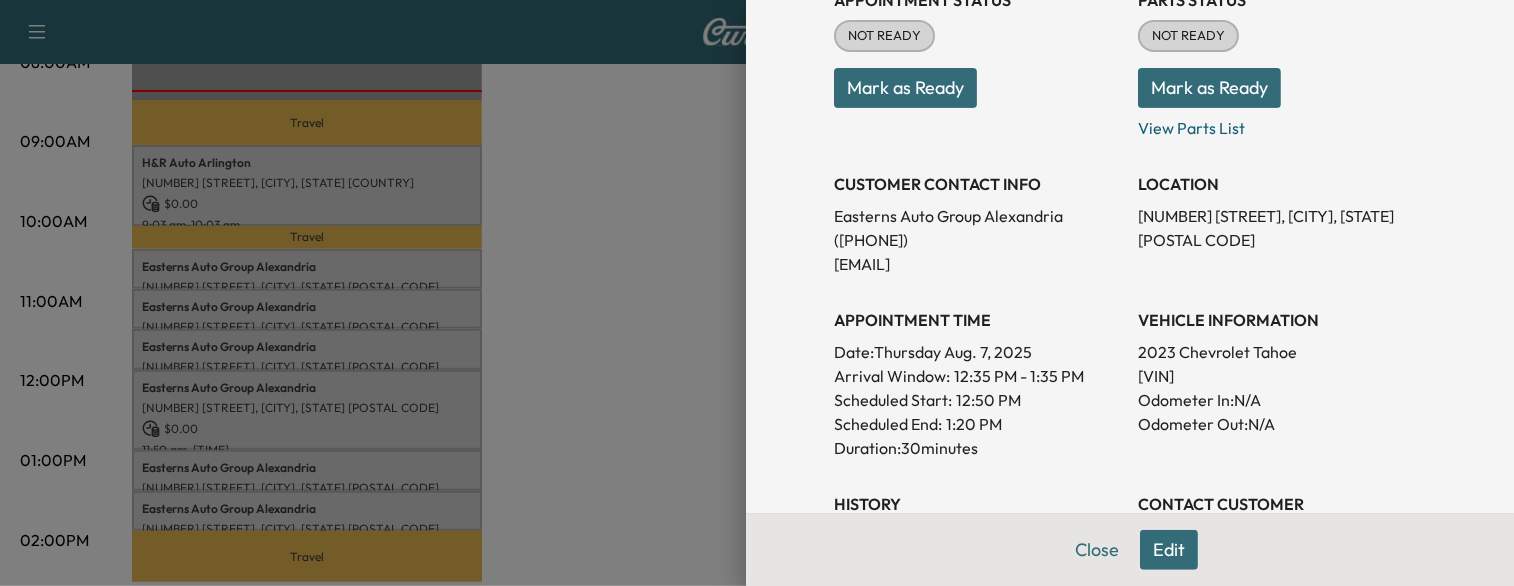 click at bounding box center [757, 293] 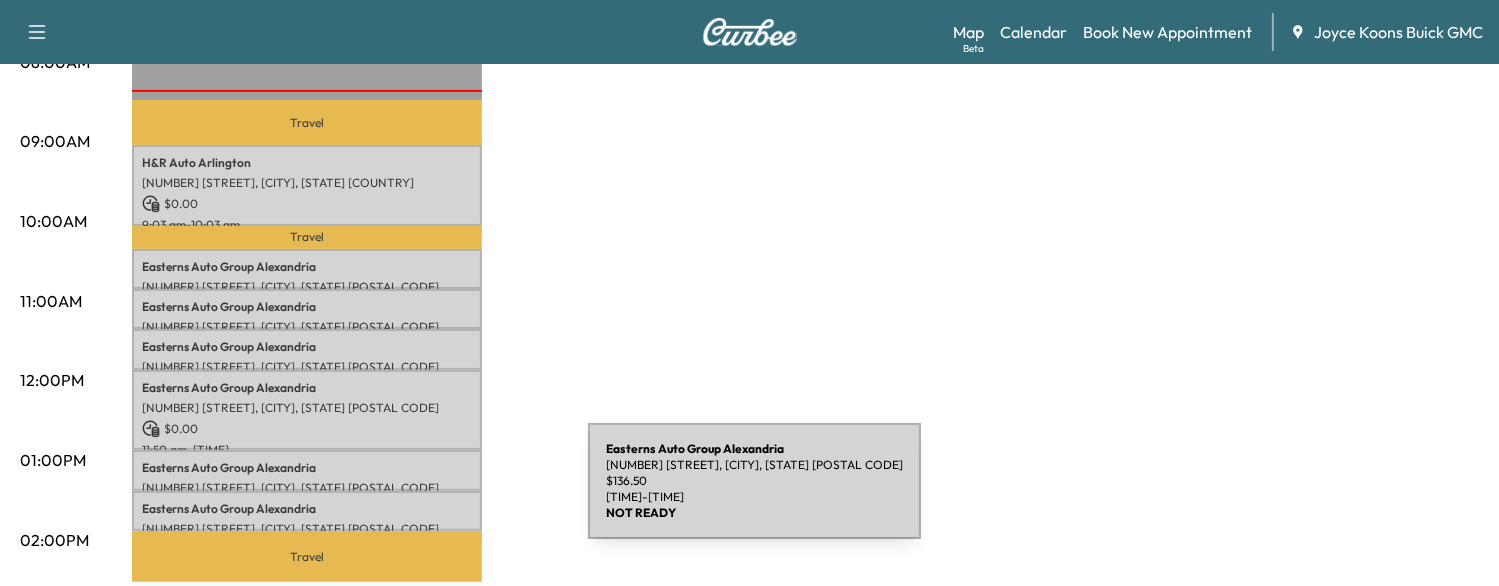 click on "Easterns Auto Group    Alexandria" at bounding box center [307, 509] 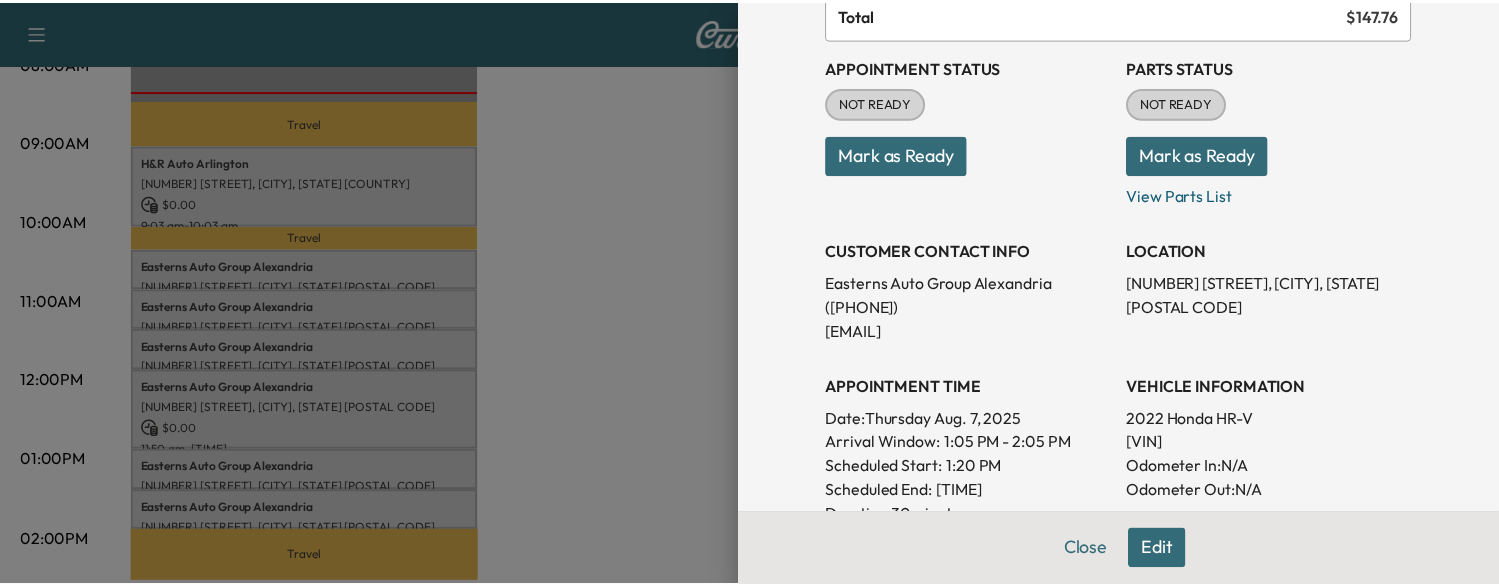 scroll, scrollTop: 210, scrollLeft: 0, axis: vertical 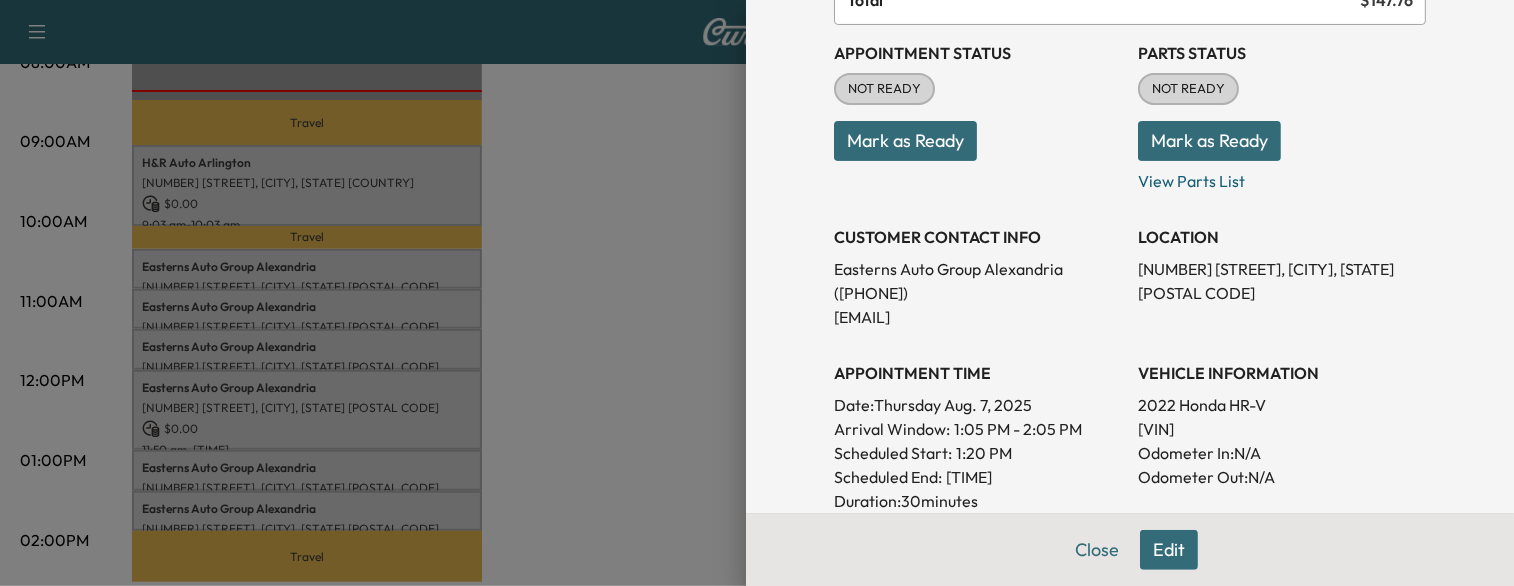 click on "[VIN]" at bounding box center (1282, 429) 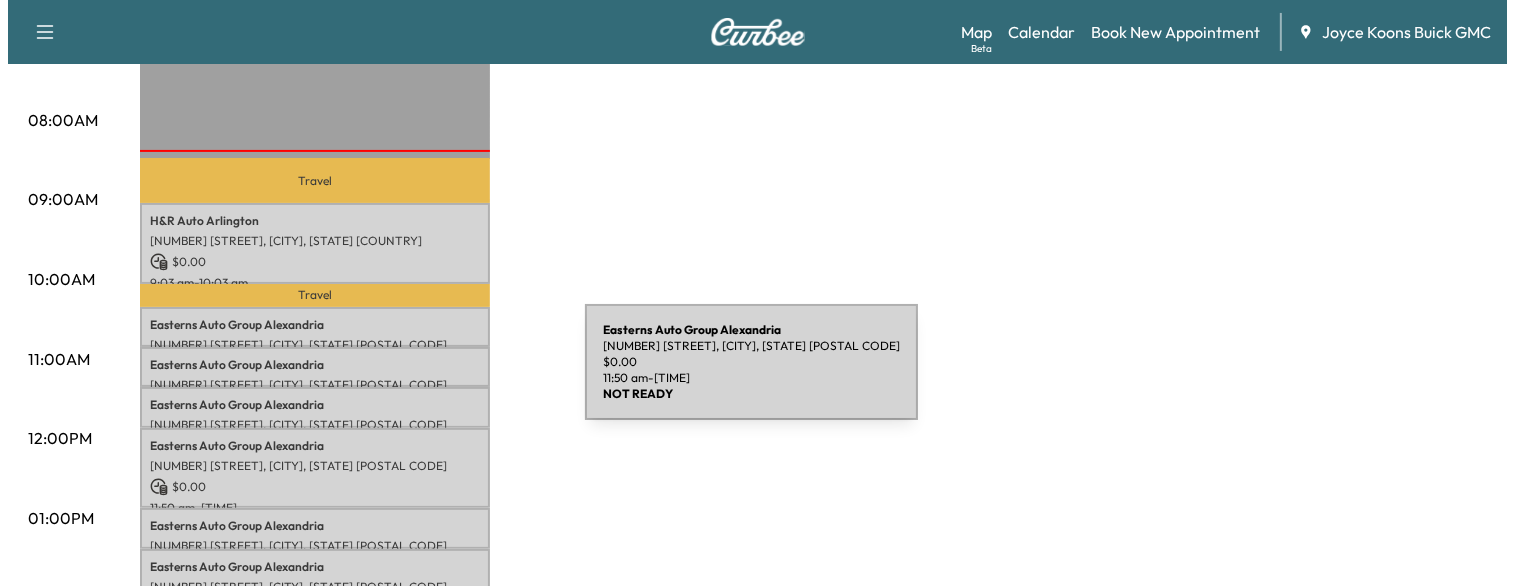 scroll, scrollTop: 511, scrollLeft: 0, axis: vertical 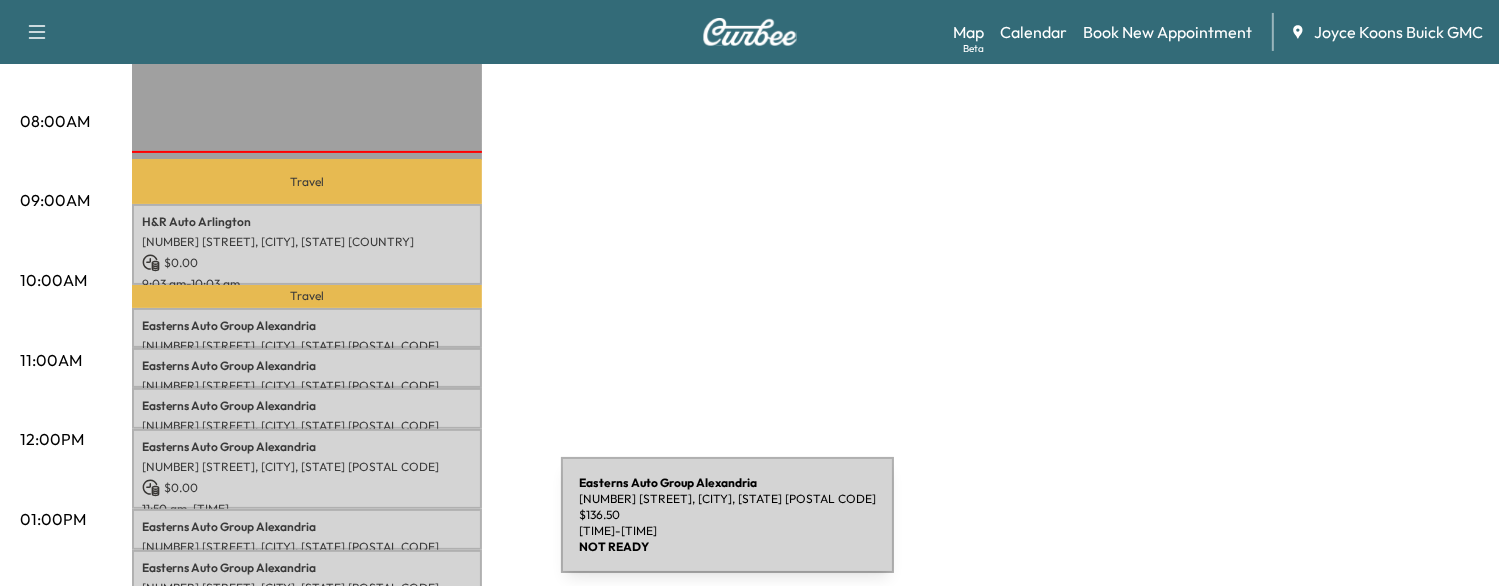 click on "Easterns Auto Group    Alexandria" at bounding box center (307, 527) 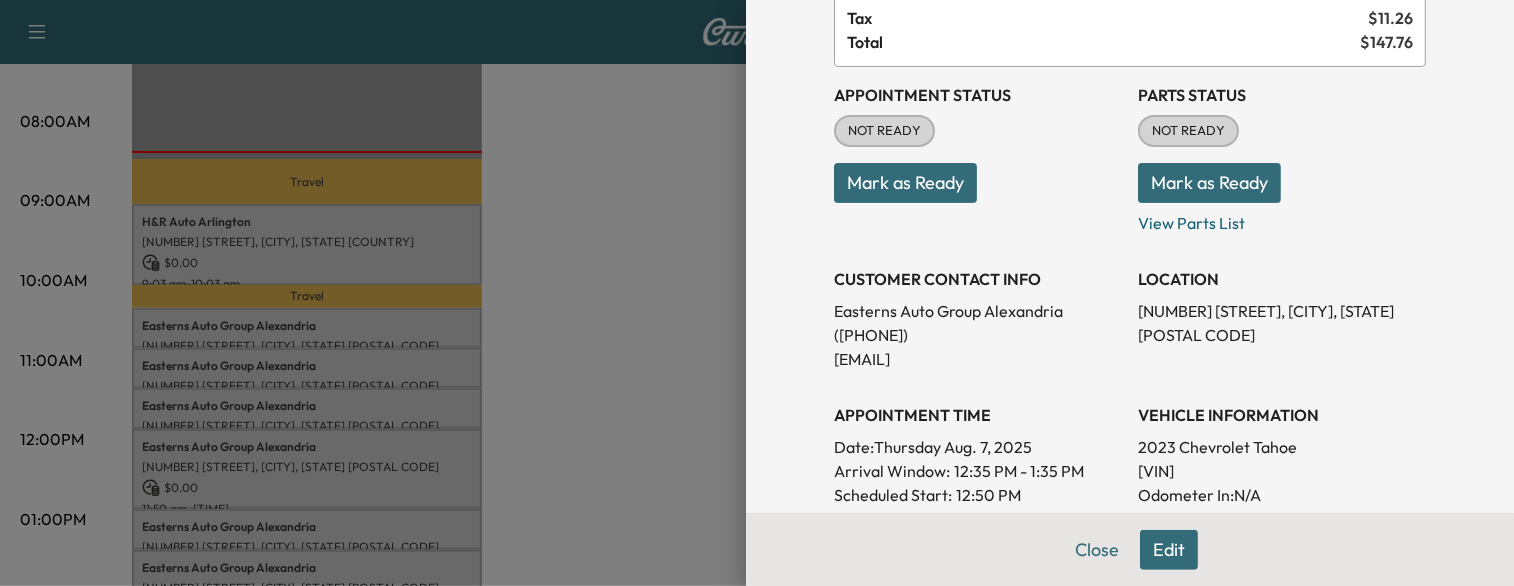 scroll, scrollTop: 170, scrollLeft: 0, axis: vertical 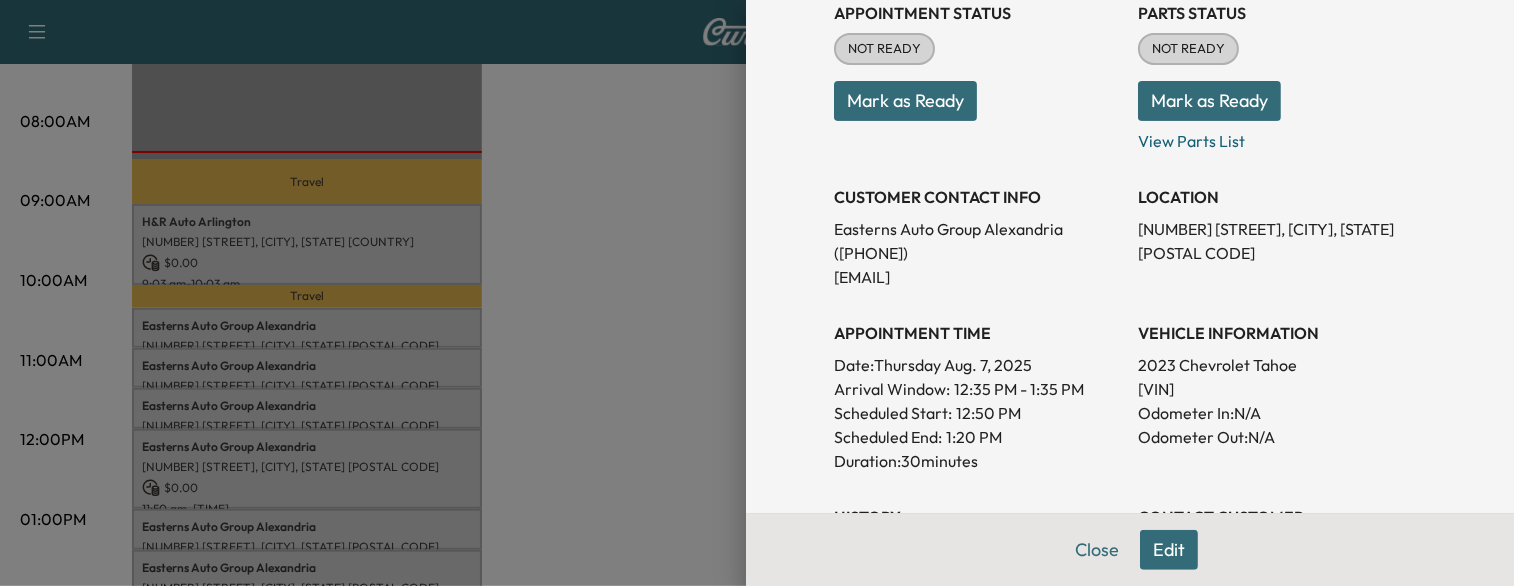 click on "[VIN]" at bounding box center (1282, 389) 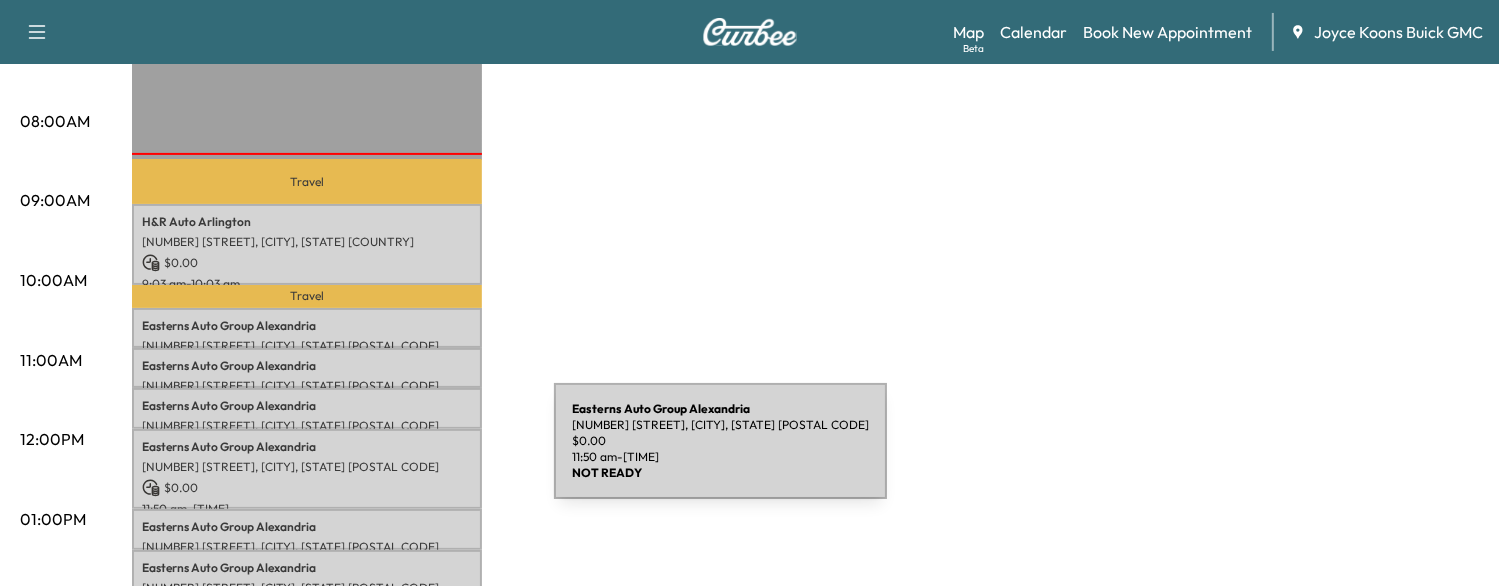 click on "[NUMBER] [STREET], [CITY], [STATE] [POSTAL CODE]" at bounding box center [307, 467] 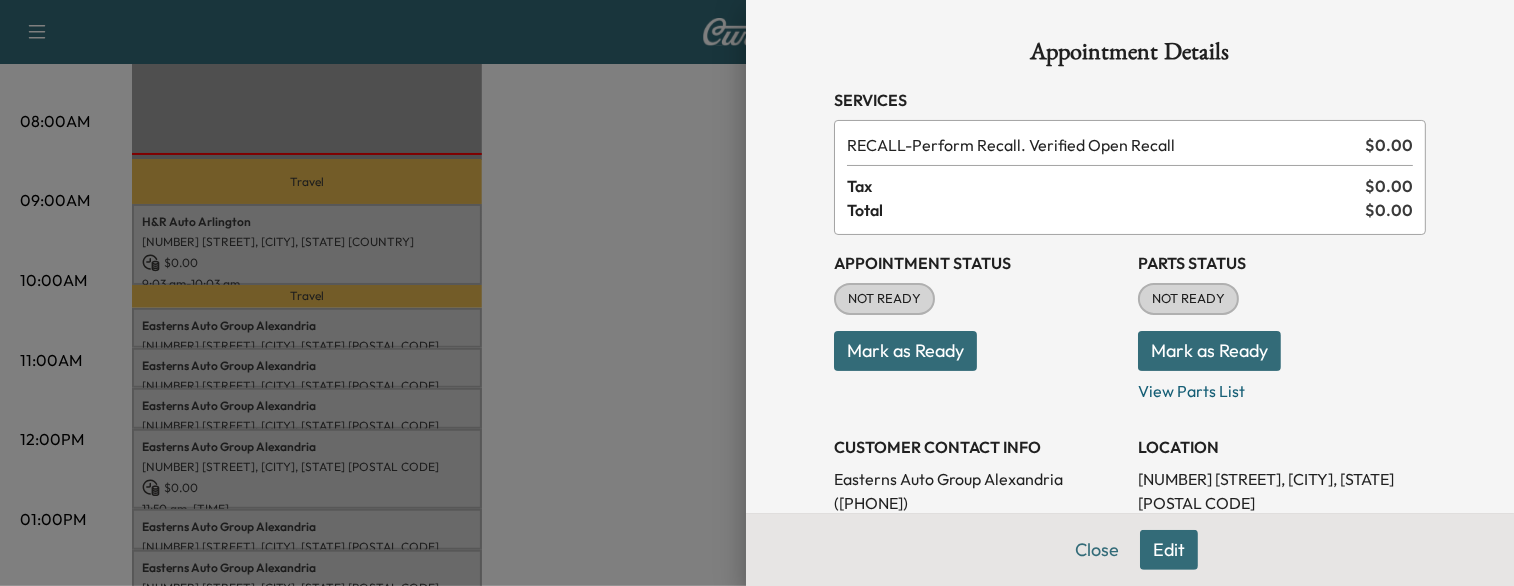 scroll, scrollTop: 196, scrollLeft: 0, axis: vertical 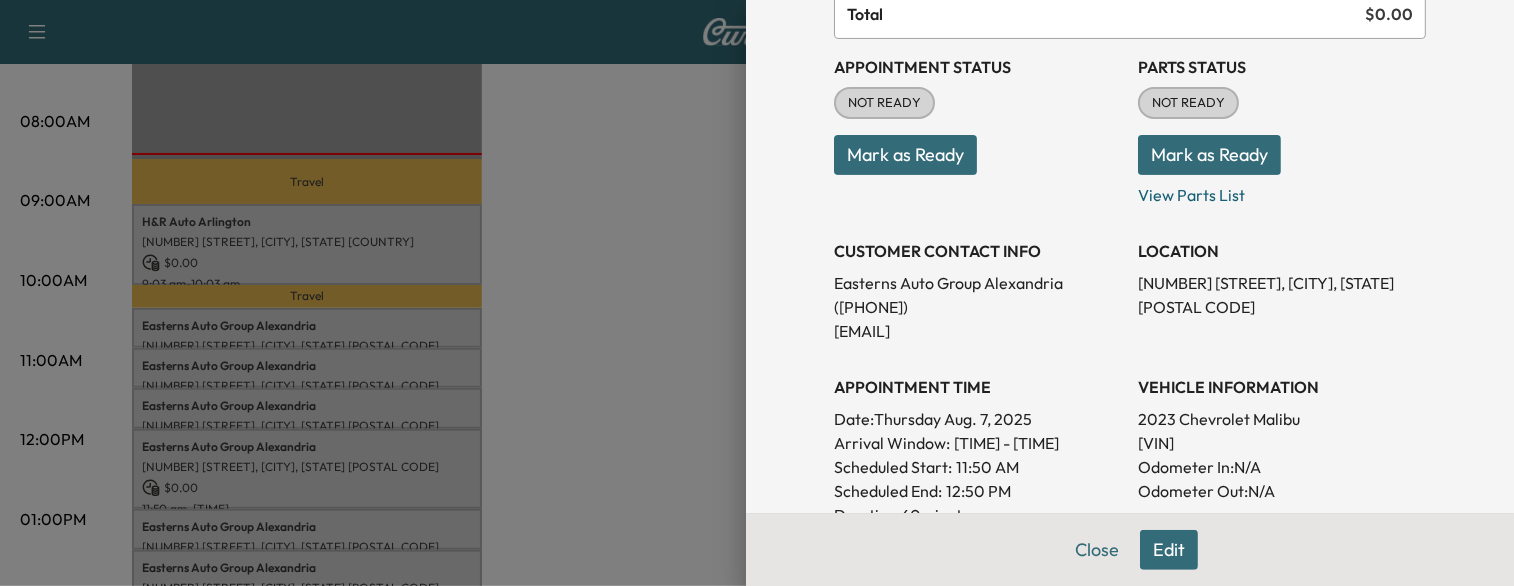 click at bounding box center [757, 293] 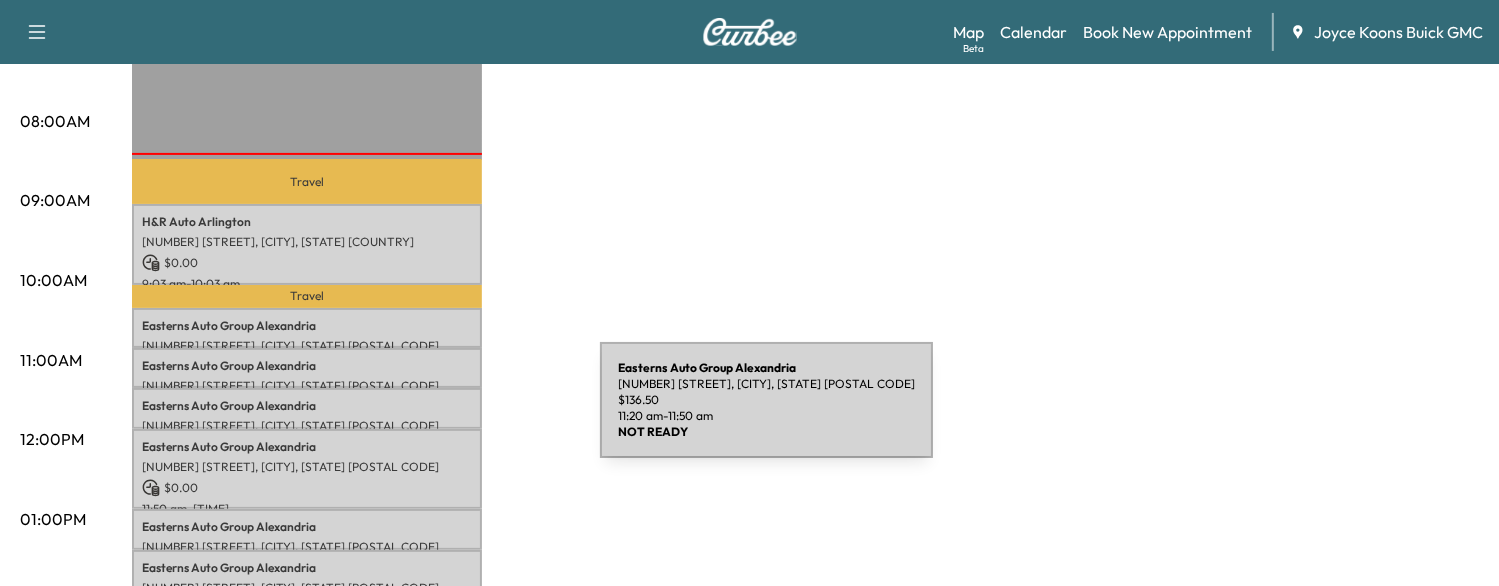 click on "[NUMBER] [STREET], [CITY], [STATE] [POSTAL CODE]" at bounding box center [307, 426] 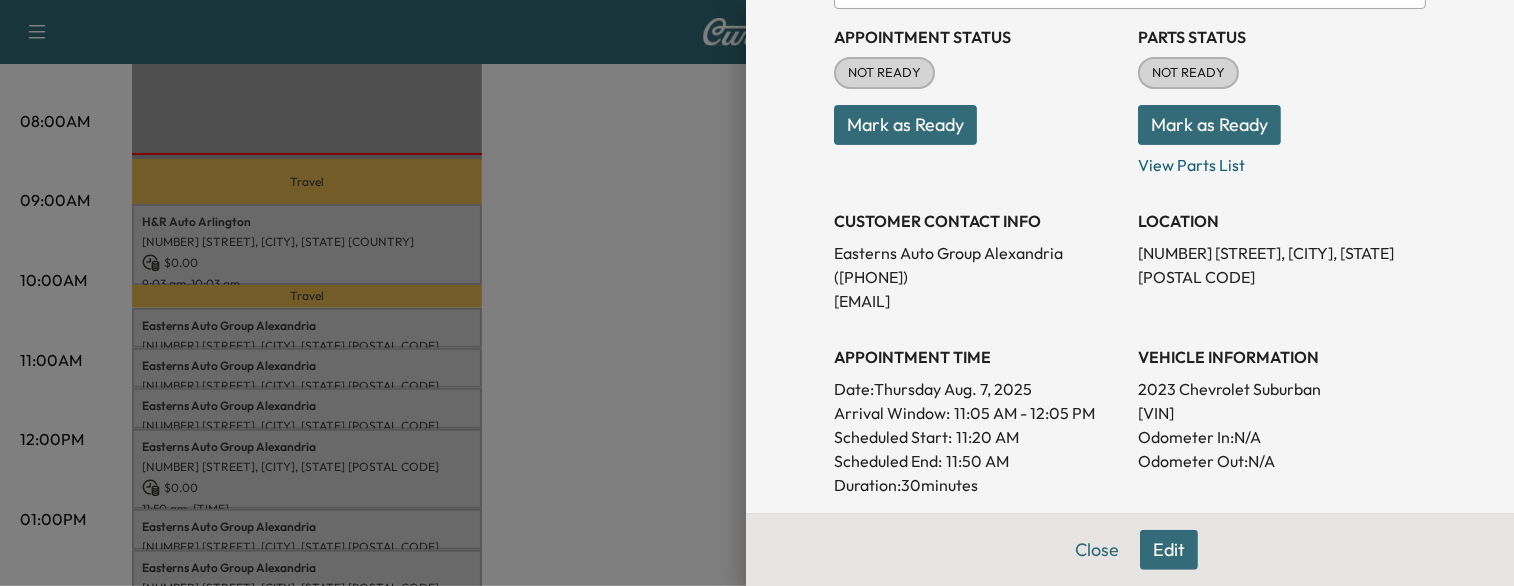 scroll, scrollTop: 228, scrollLeft: 0, axis: vertical 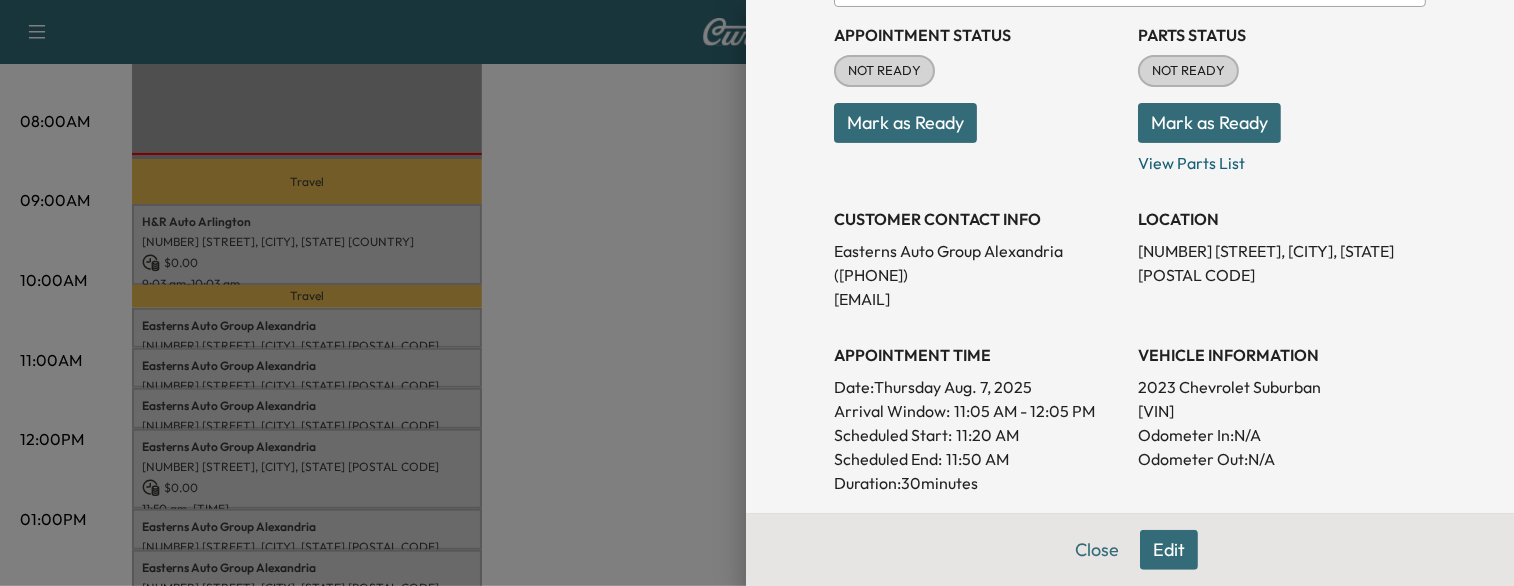 click on "[VIN]" at bounding box center [1282, 411] 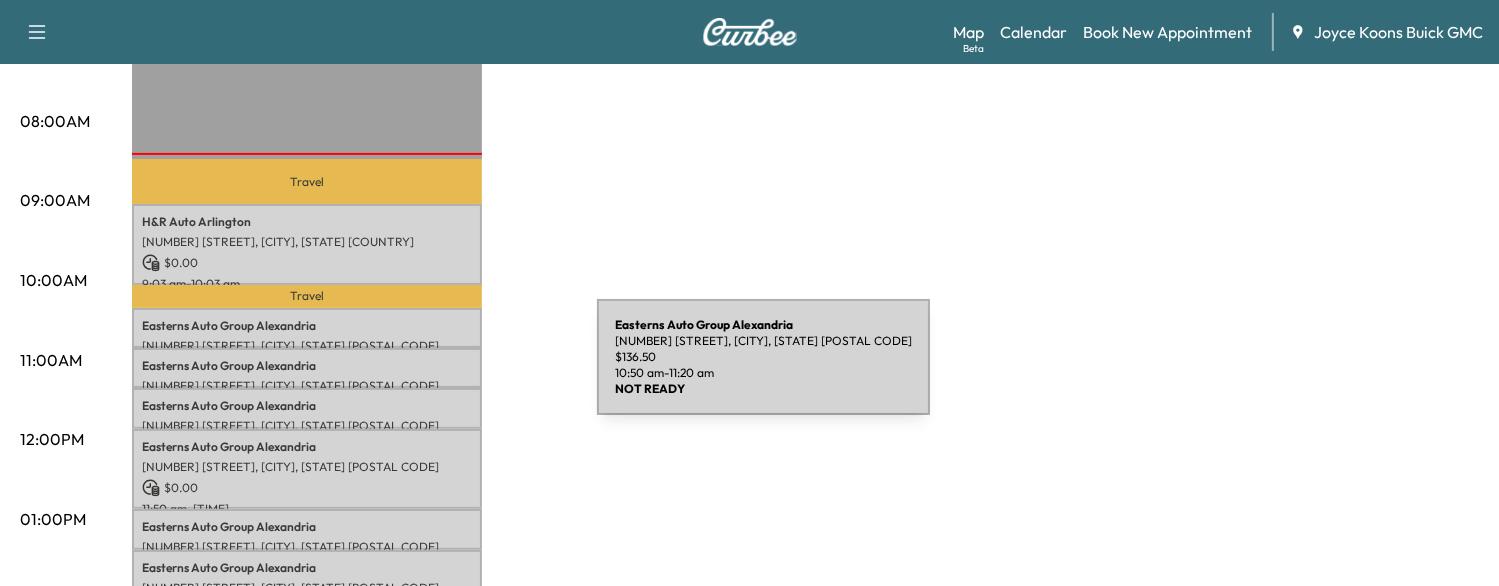 click on "Easterns Auto Group    Alexandria [NUMBER] [STREET], [CITY], [STATE] [COUNTRY]   $ 136.50 10:50 am  -  11:20 am" at bounding box center (307, 368) 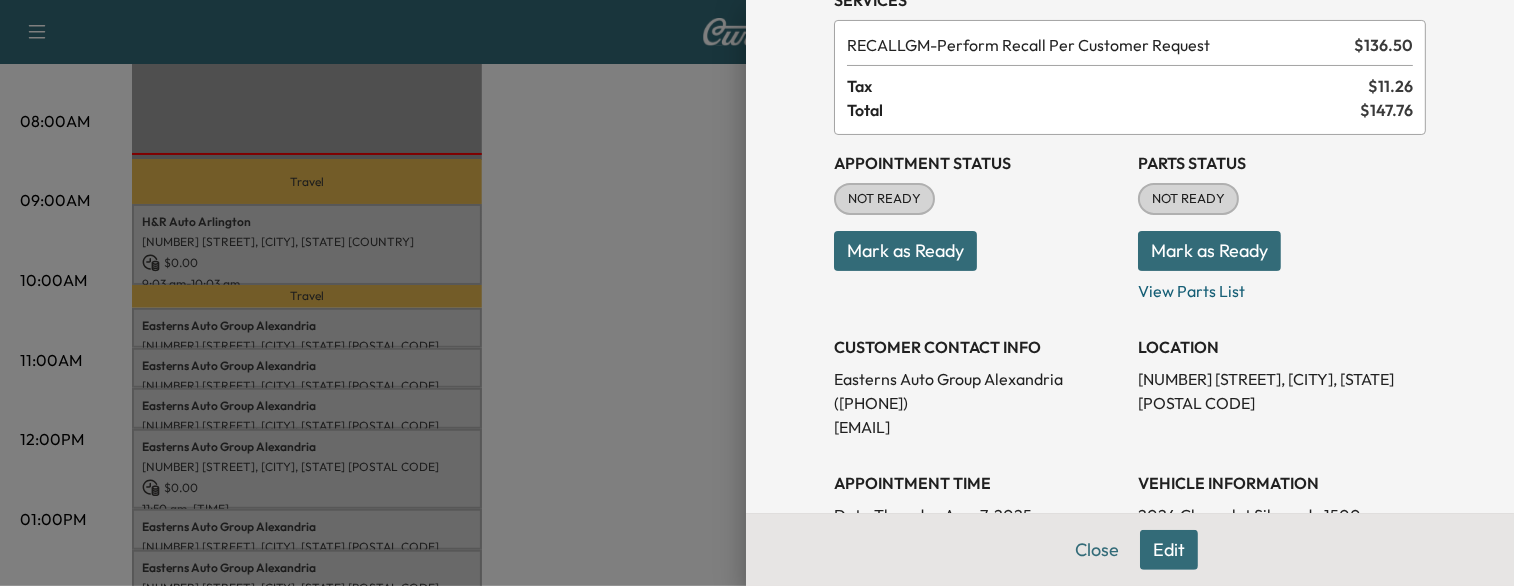 scroll, scrollTop: 176, scrollLeft: 0, axis: vertical 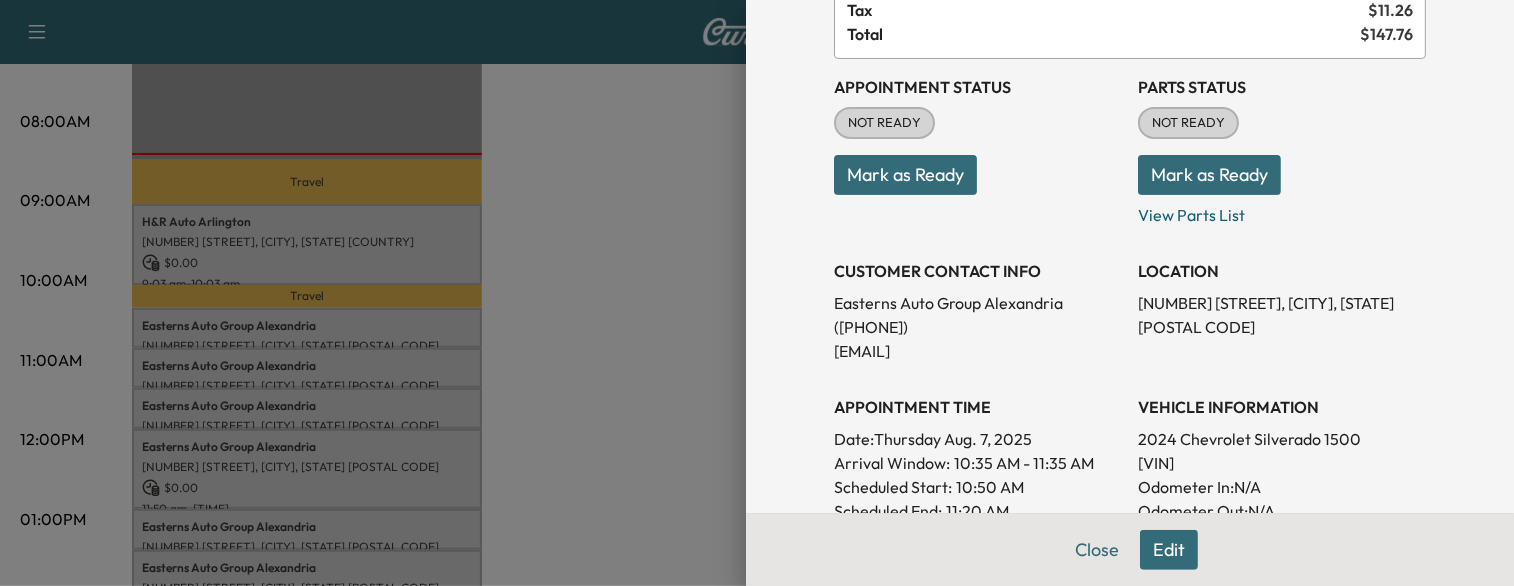 click on "[VIN]" at bounding box center [1282, 463] 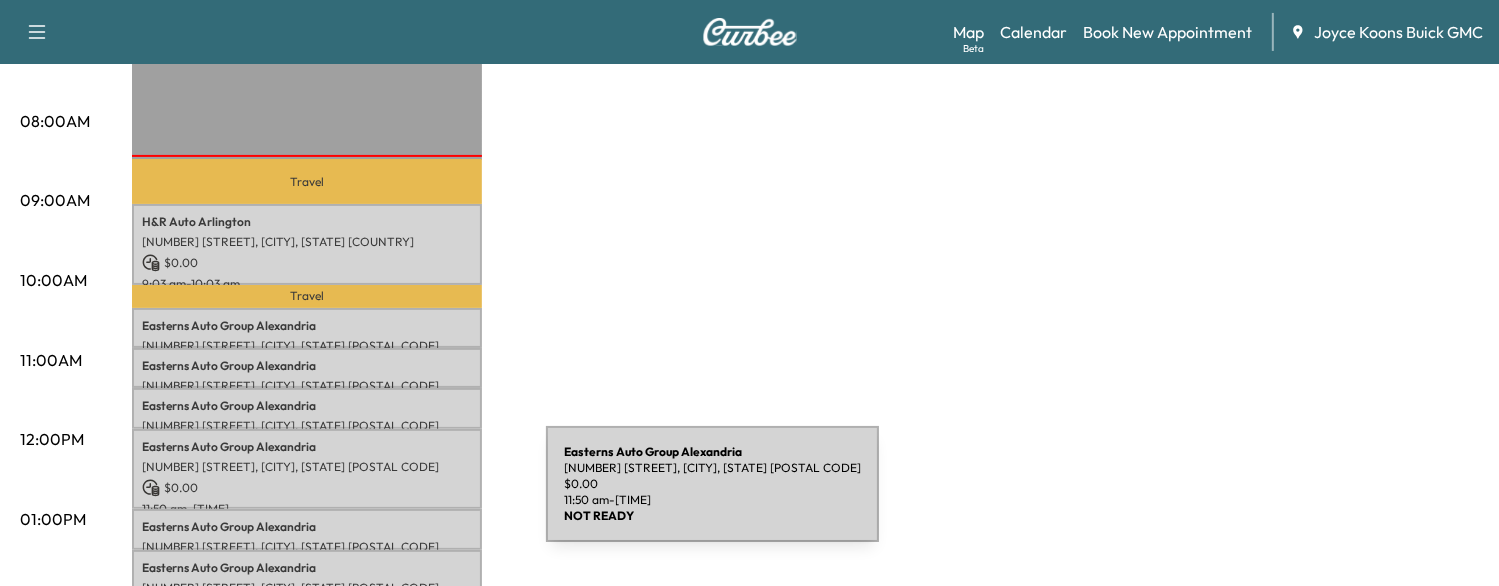 click on "[TIME] - [TIME]" at bounding box center [307, 509] 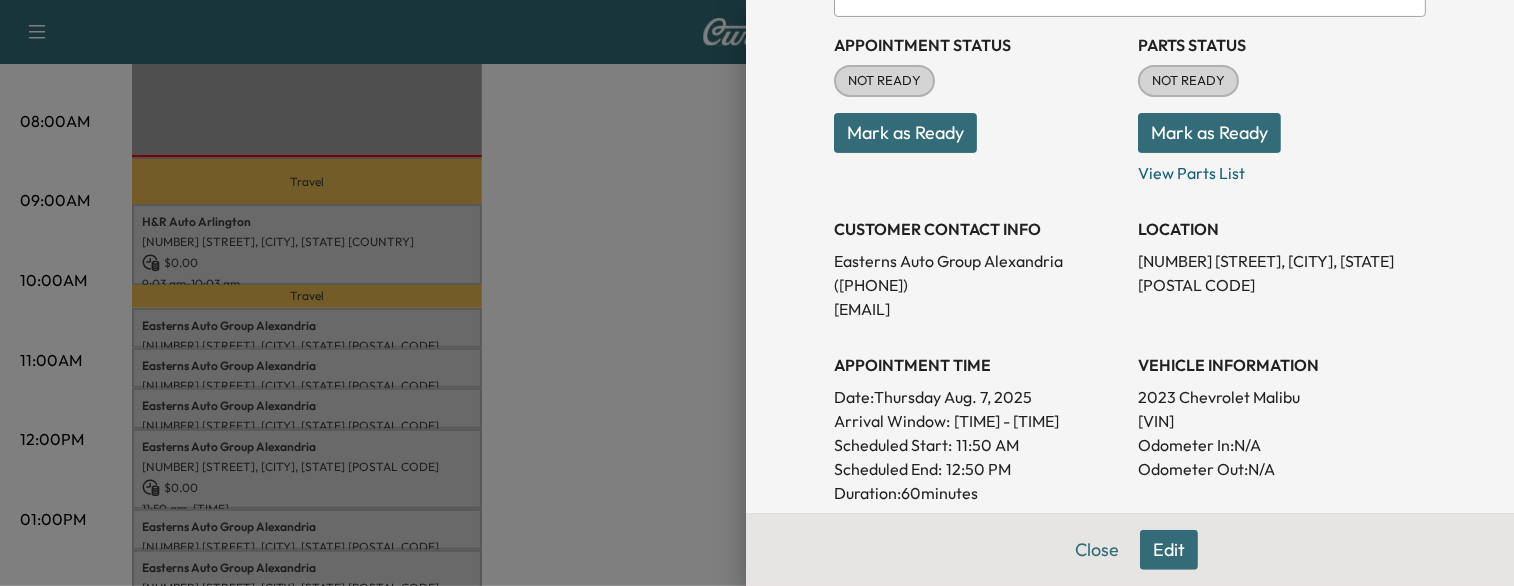 scroll, scrollTop: 248, scrollLeft: 0, axis: vertical 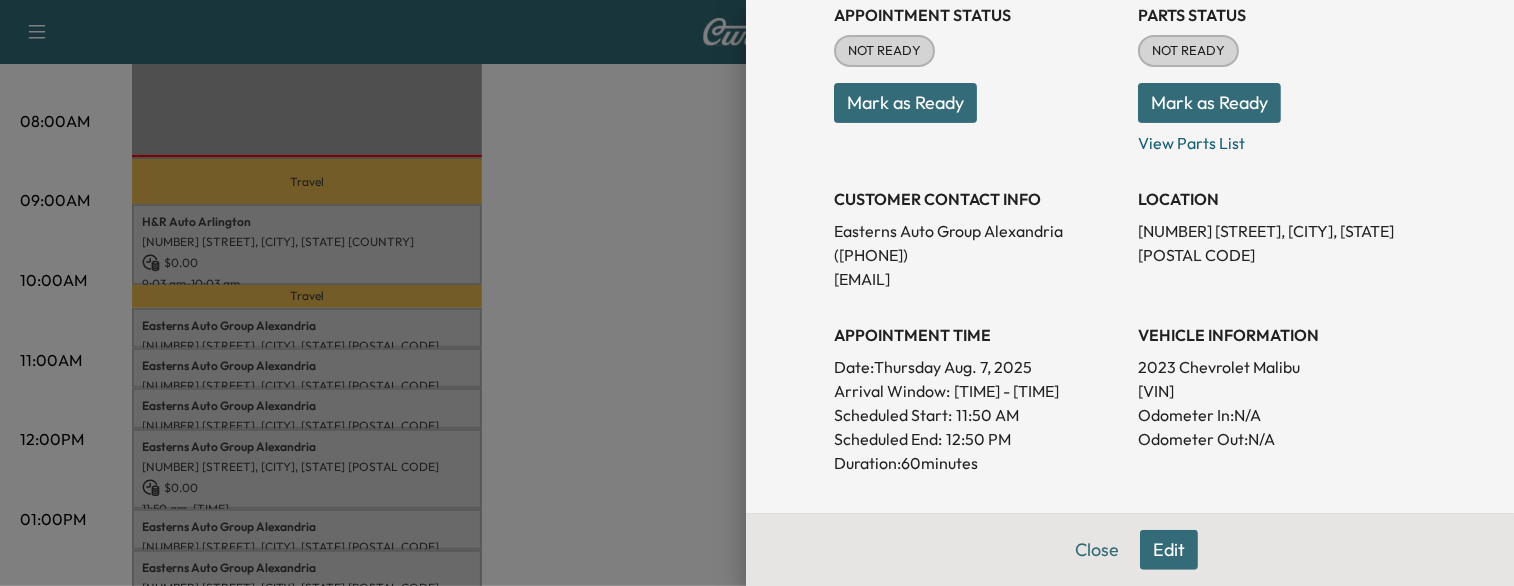 click on "[VIN]" at bounding box center [1282, 391] 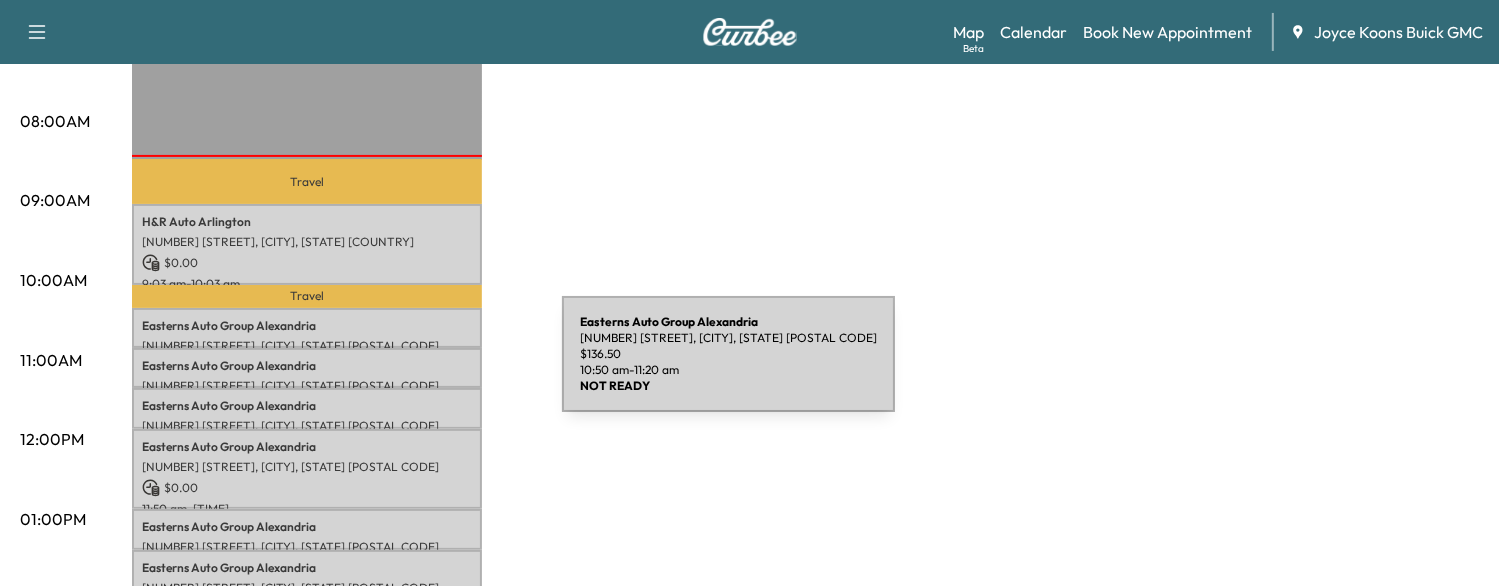 click on "Easterns Auto Group    Alexandria" at bounding box center (307, 366) 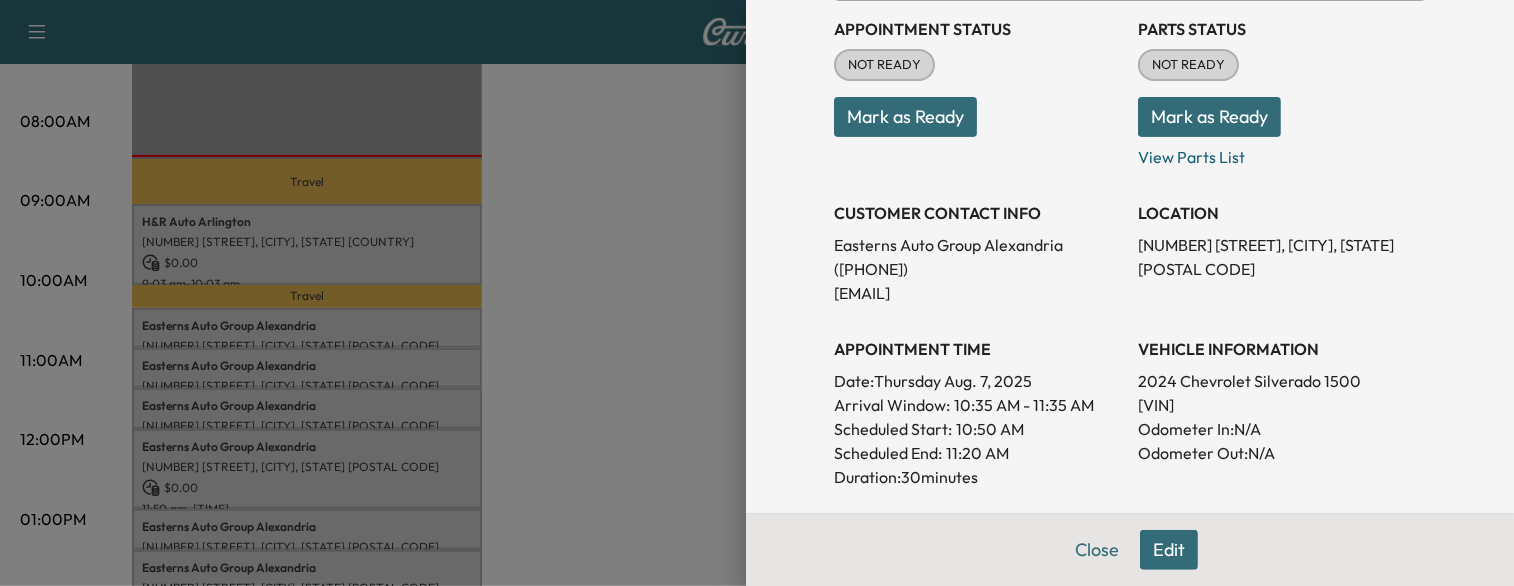 scroll, scrollTop: 235, scrollLeft: 0, axis: vertical 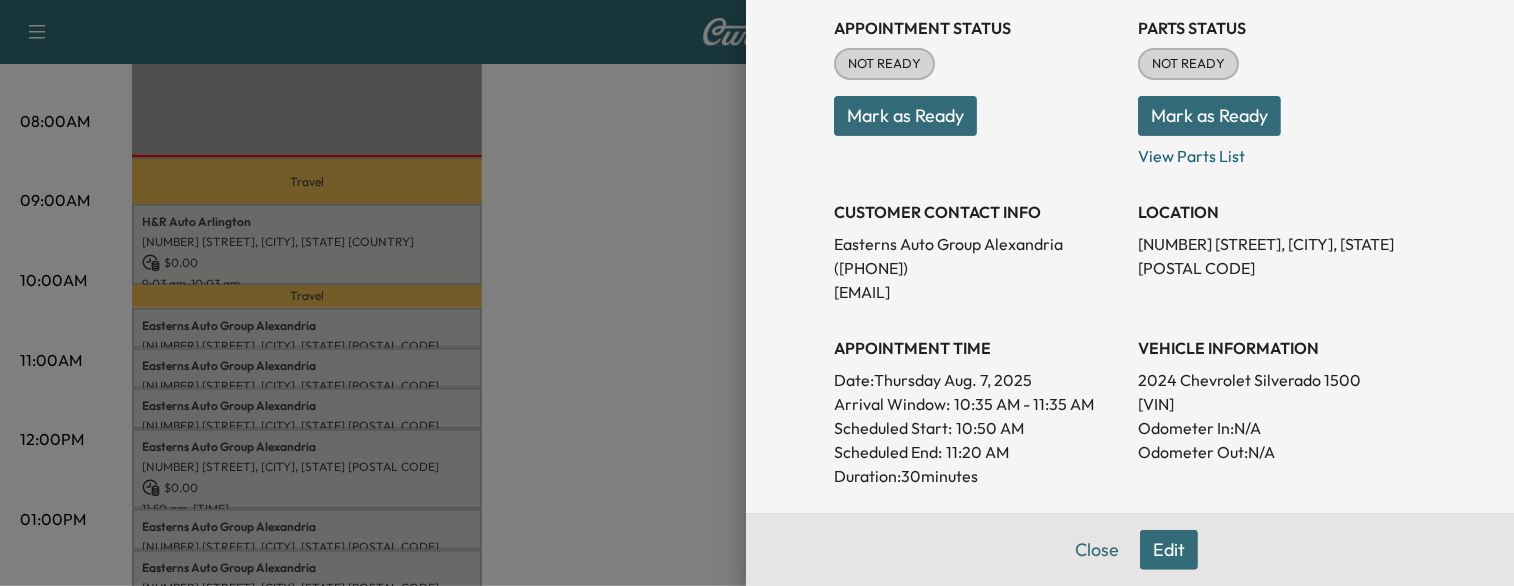 click on "[VIN]" at bounding box center (1282, 404) 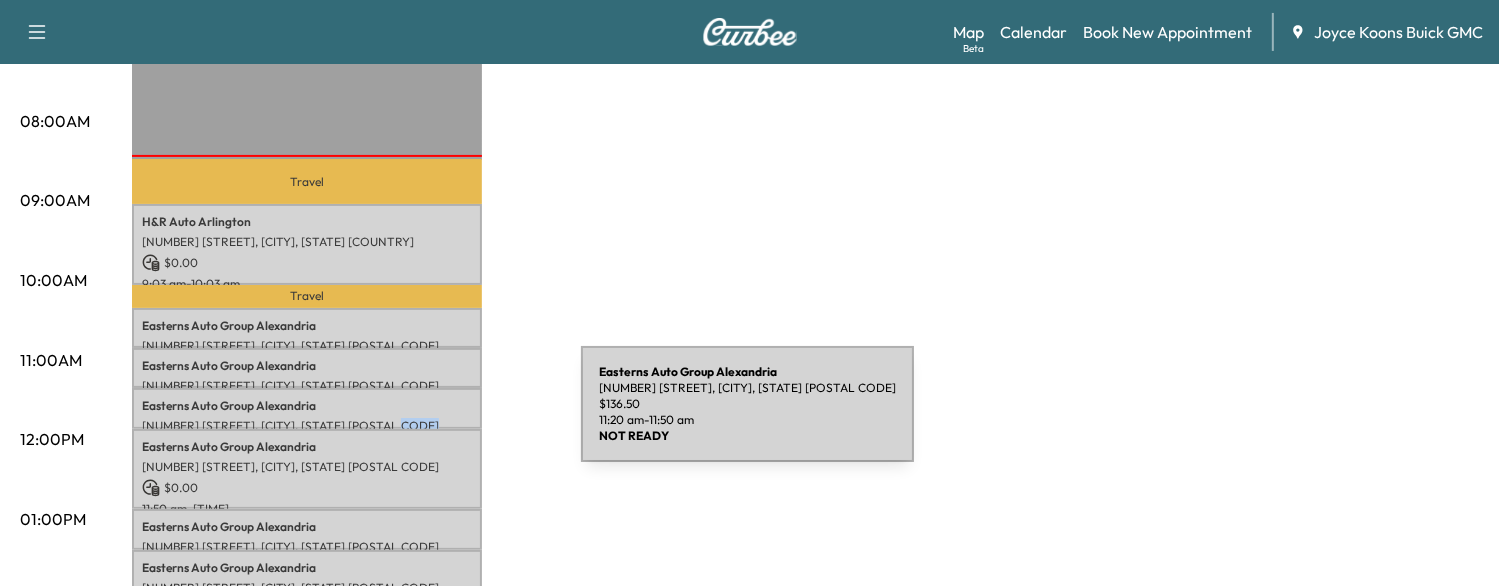click on "[NUMBER] [STREET], [CITY], [STATE] [POSTAL CODE]" at bounding box center (307, 426) 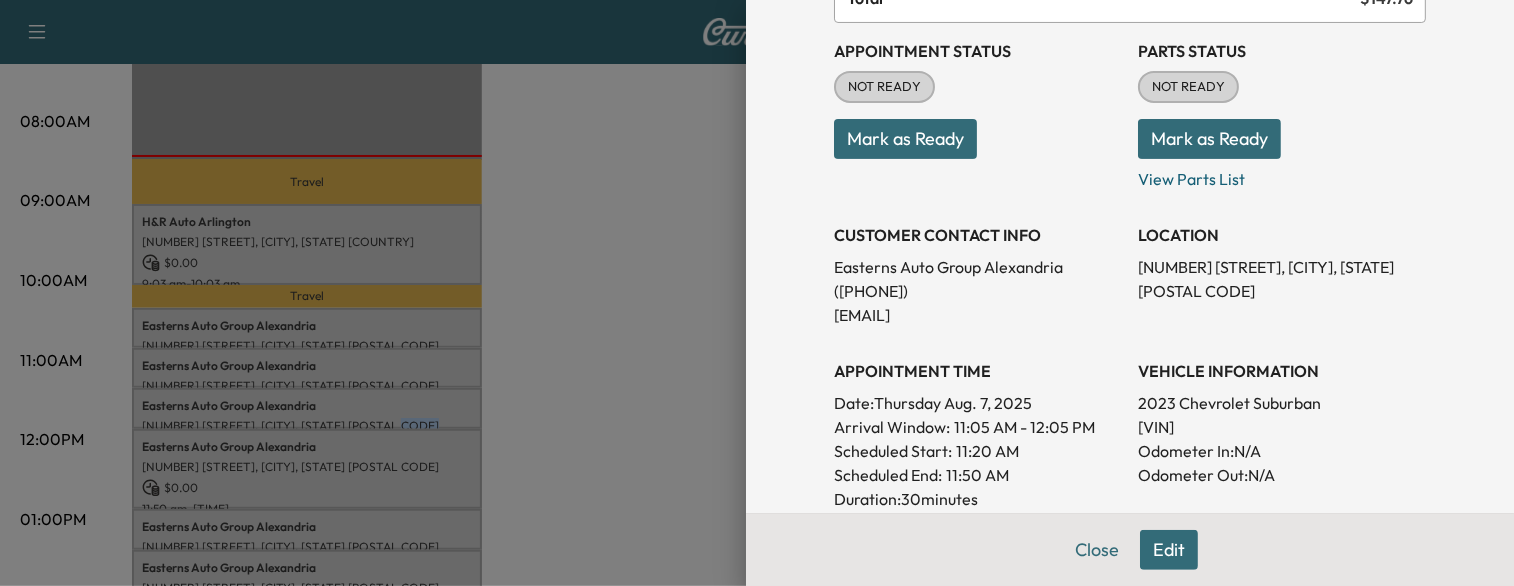 scroll, scrollTop: 222, scrollLeft: 0, axis: vertical 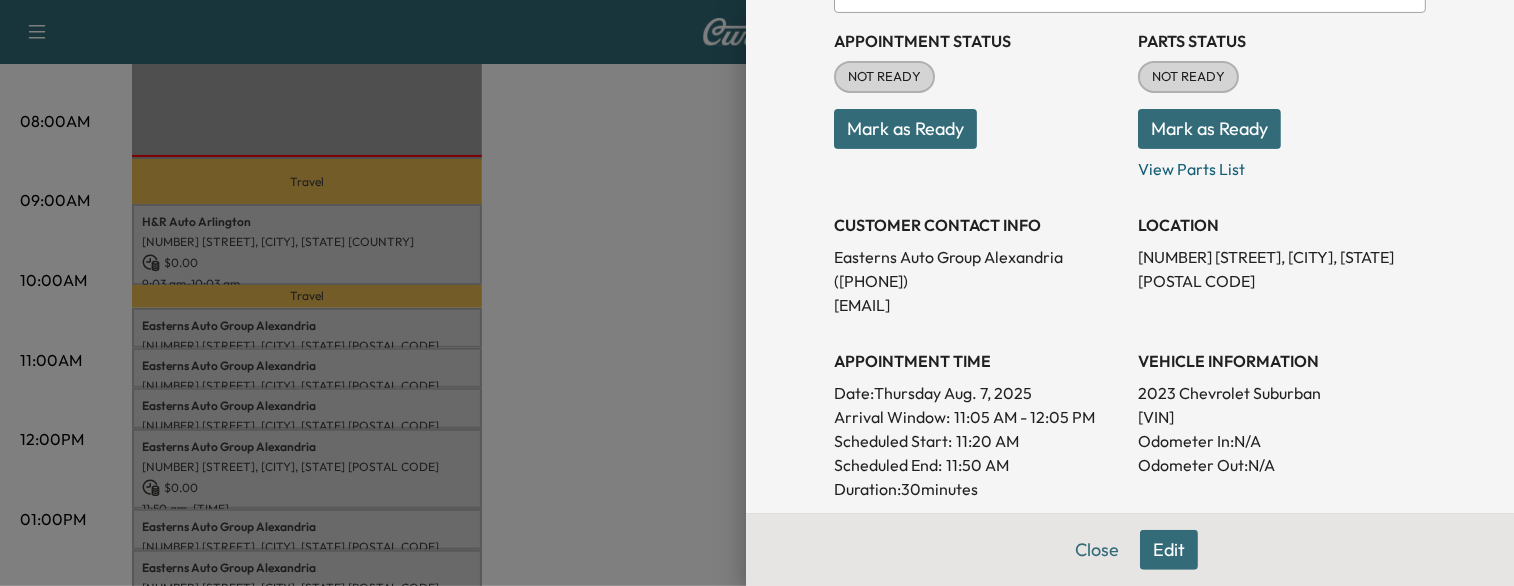 click at bounding box center [757, 293] 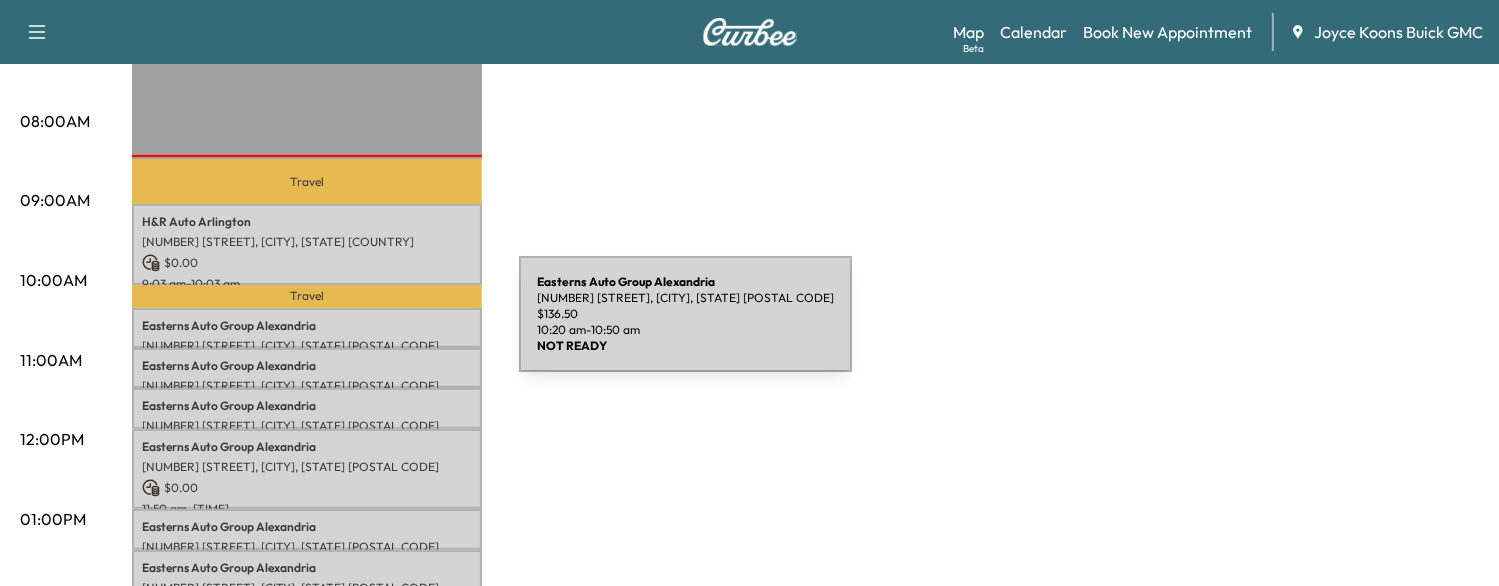 click on "Easterns Auto Group    Alexandria" at bounding box center (307, 326) 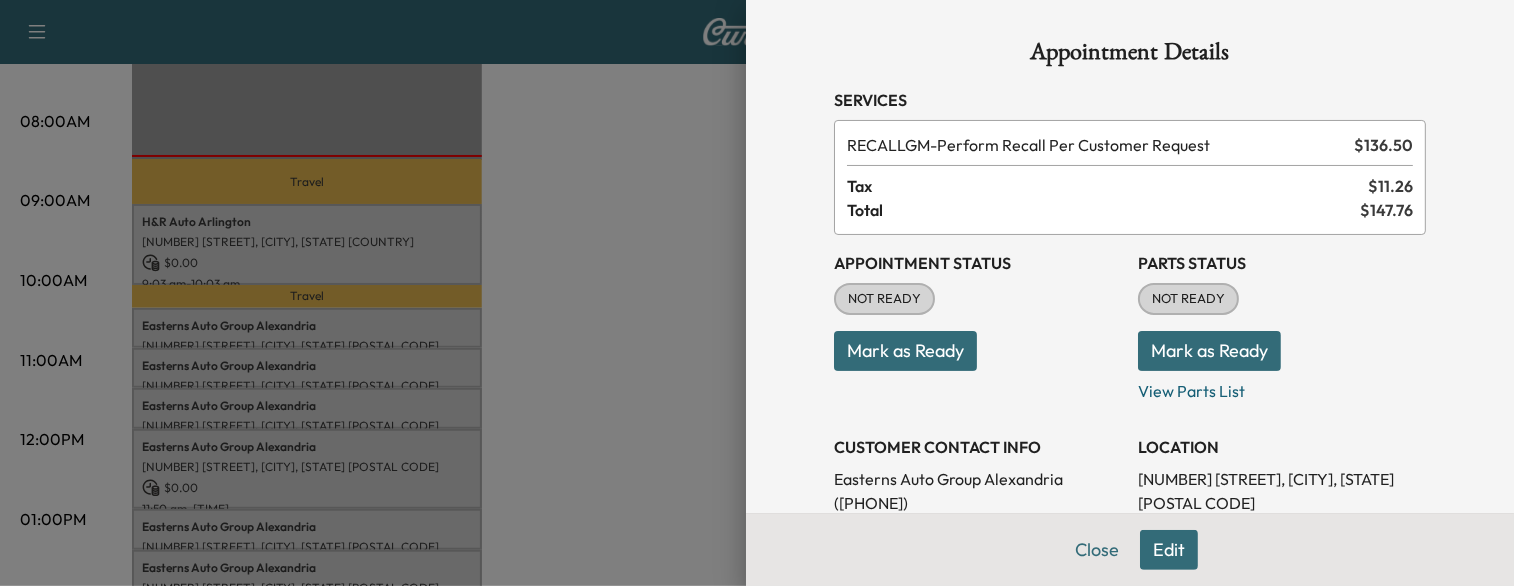 scroll, scrollTop: 156, scrollLeft: 0, axis: vertical 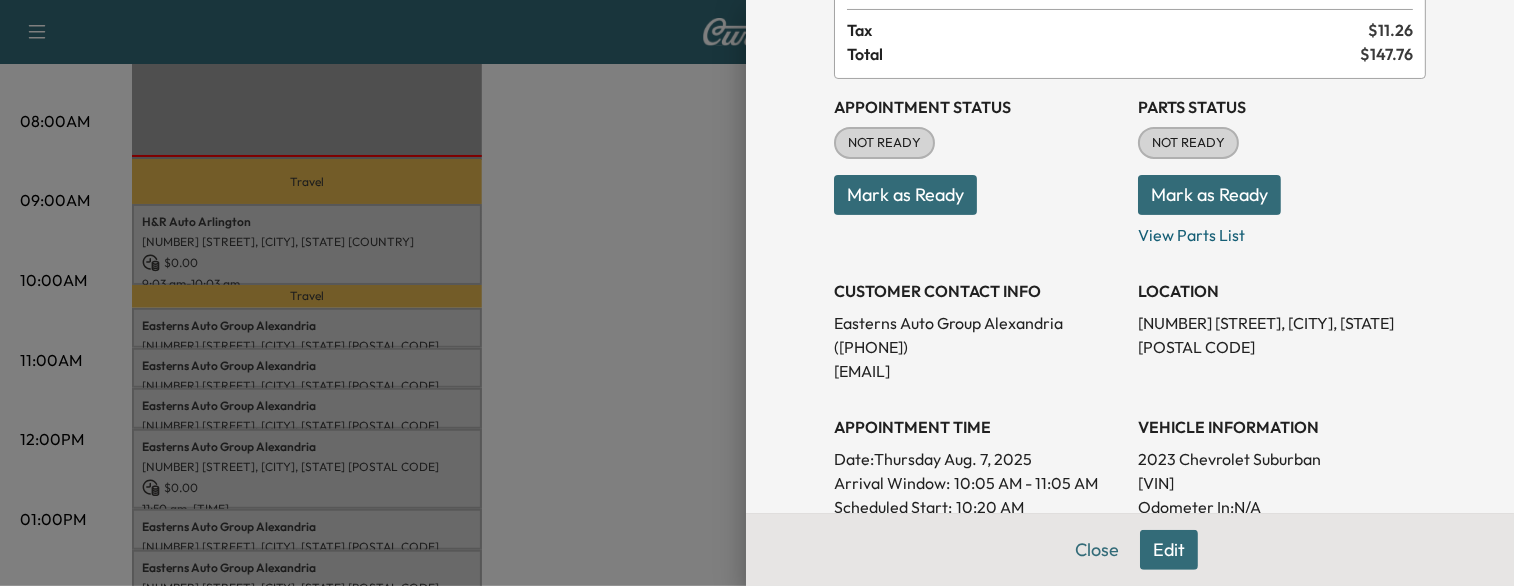 click on "[VIN]" at bounding box center (1282, 483) 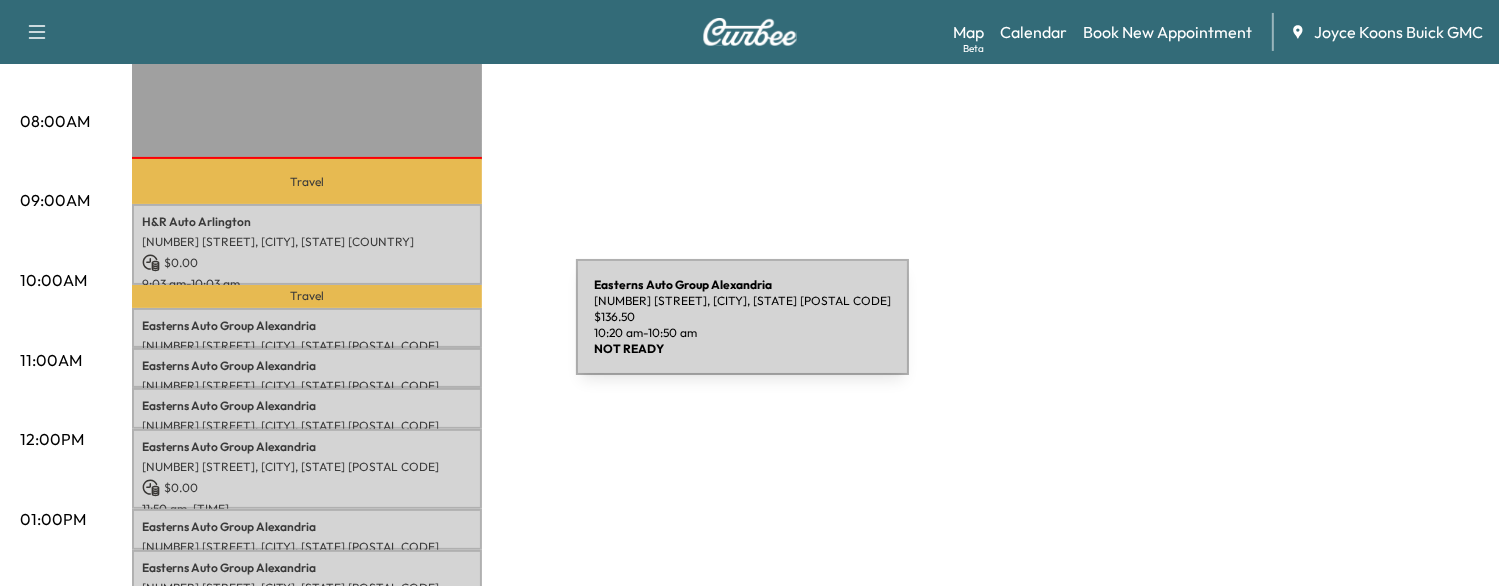 click on "Easterns Auto Group    Alexandria [NUMBER] [STREET], [CITY], [STATE] [COUNTRY]   $ 136.50 10:20 am  -  10:50 am" at bounding box center [307, 328] 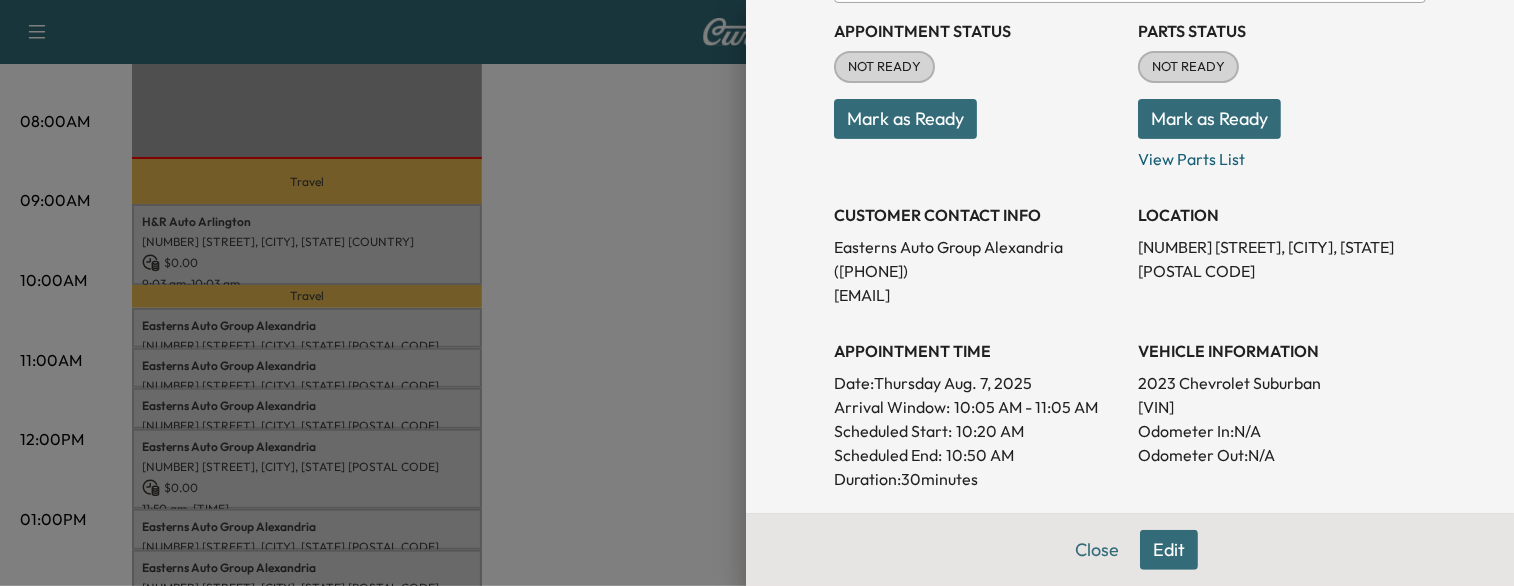 scroll, scrollTop: 244, scrollLeft: 0, axis: vertical 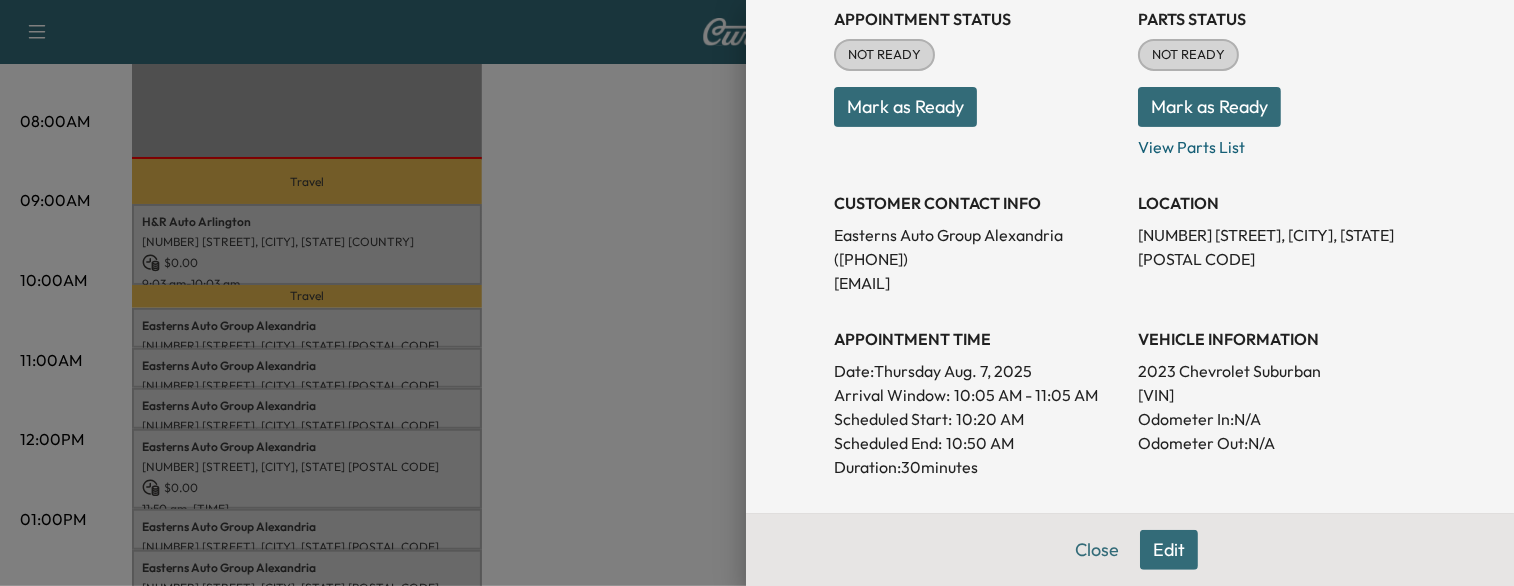 click at bounding box center (757, 293) 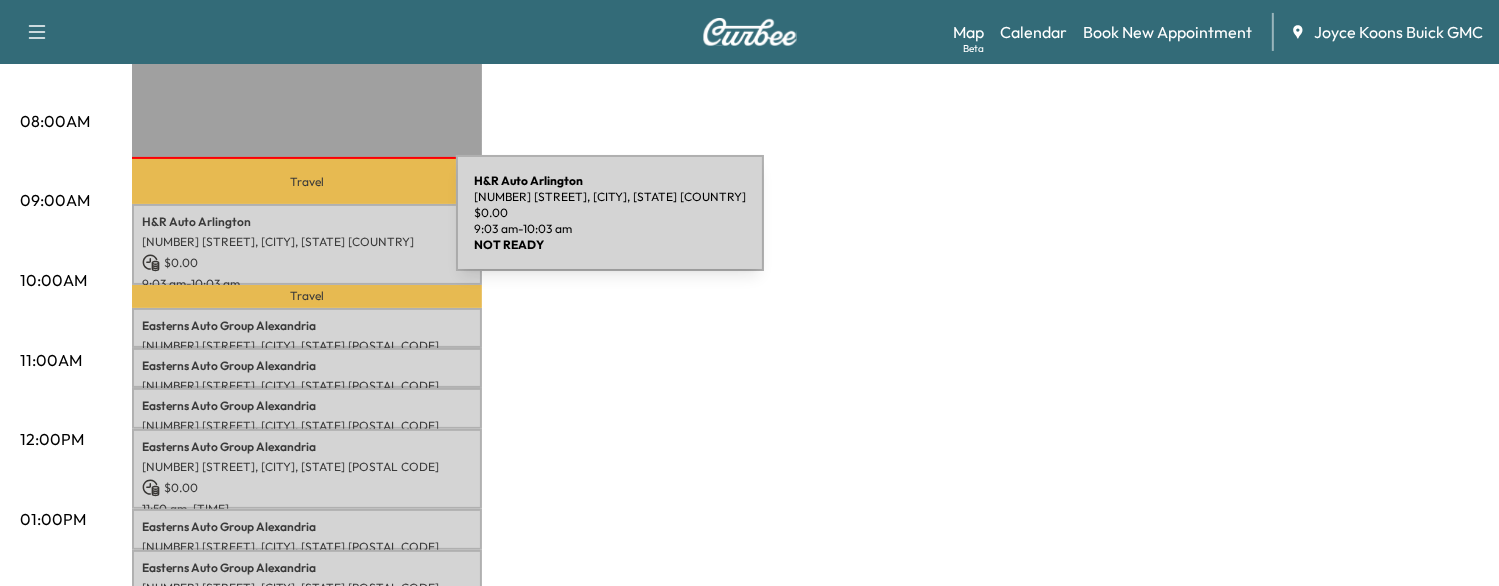 click on "H&R Auto    Arlington" at bounding box center (307, 222) 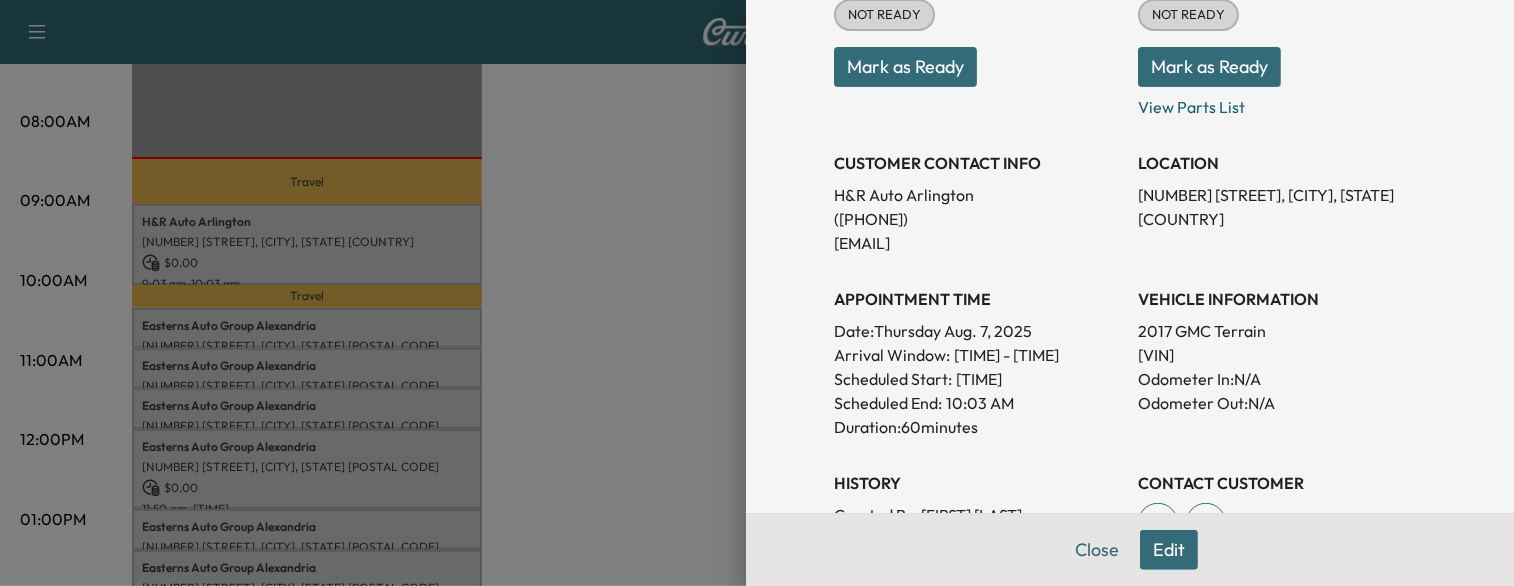 scroll, scrollTop: 286, scrollLeft: 0, axis: vertical 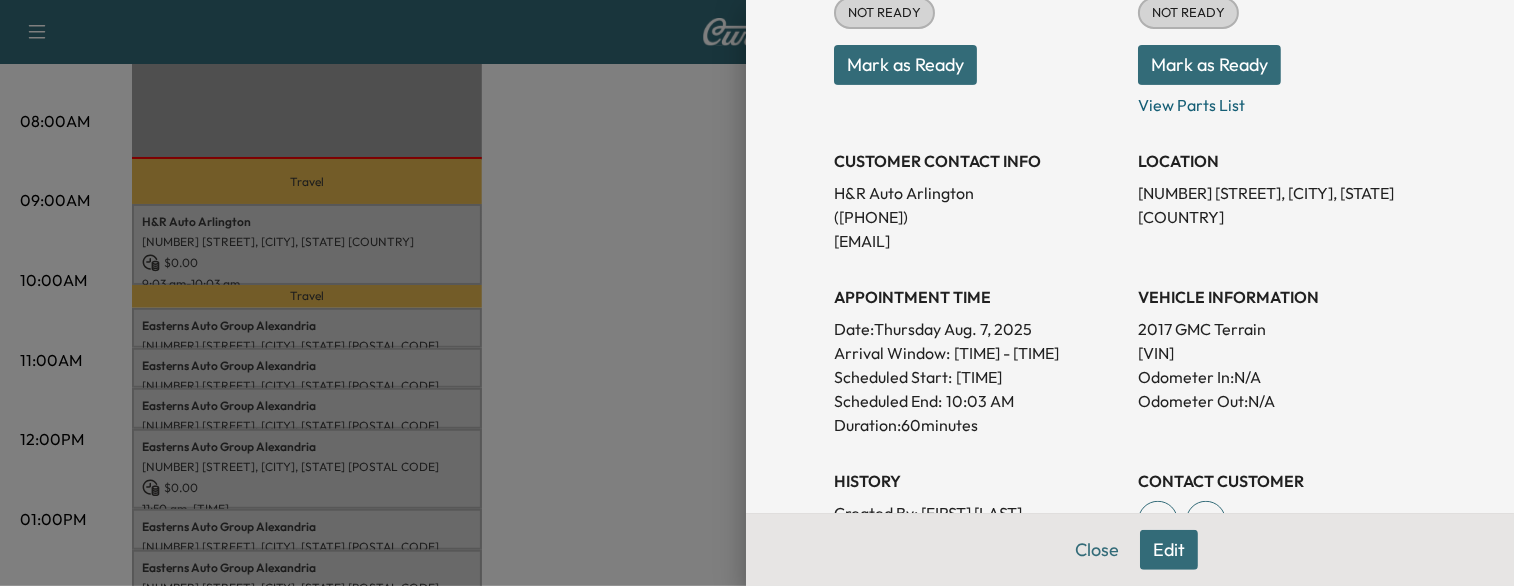 click on "[VIN]" at bounding box center [1282, 353] 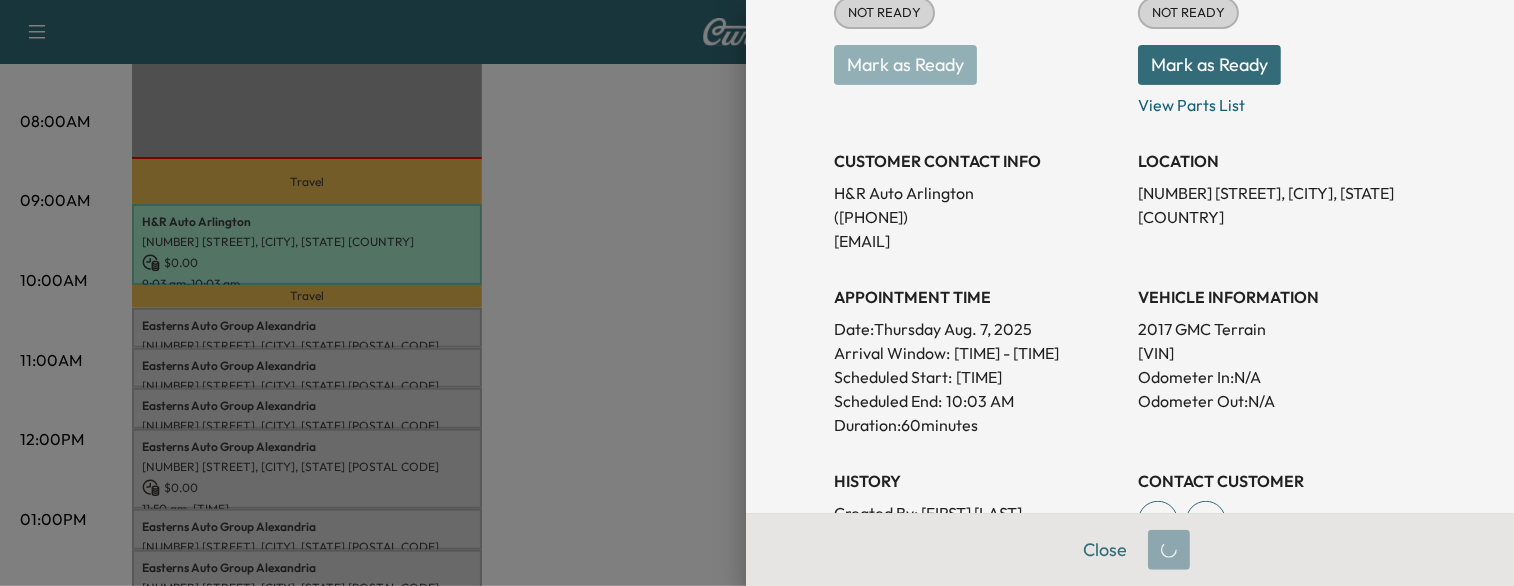 click at bounding box center [757, 293] 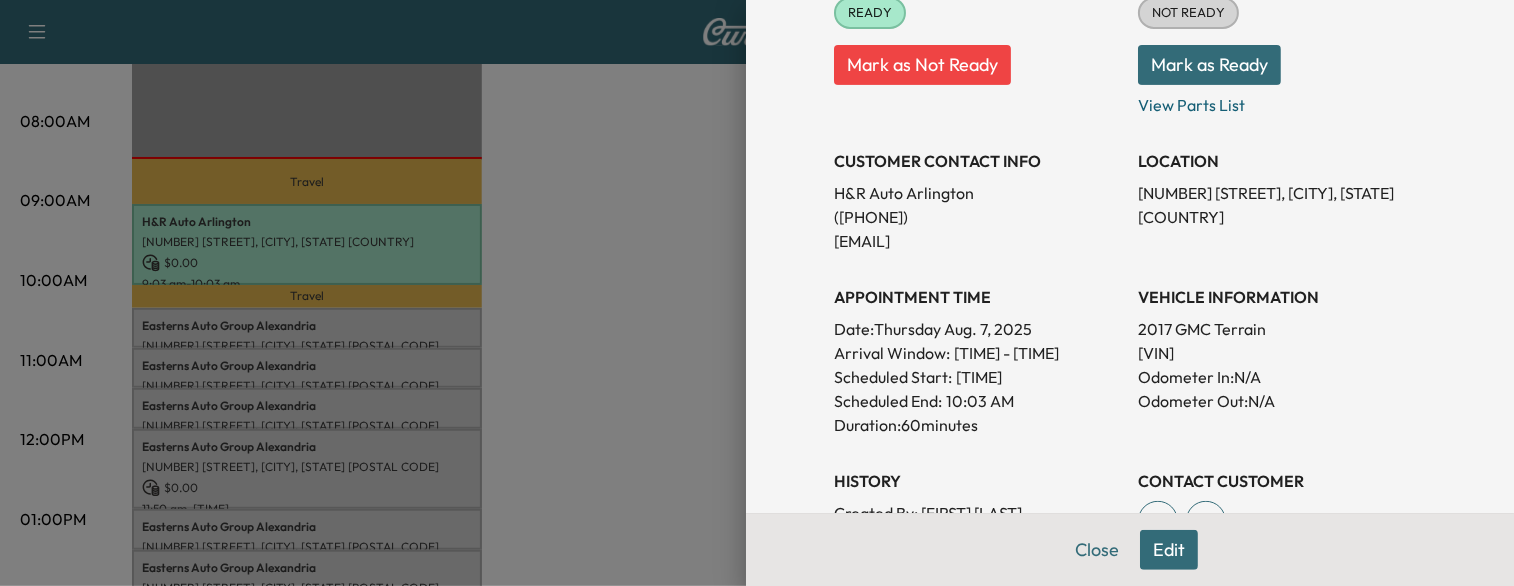 click at bounding box center [757, 293] 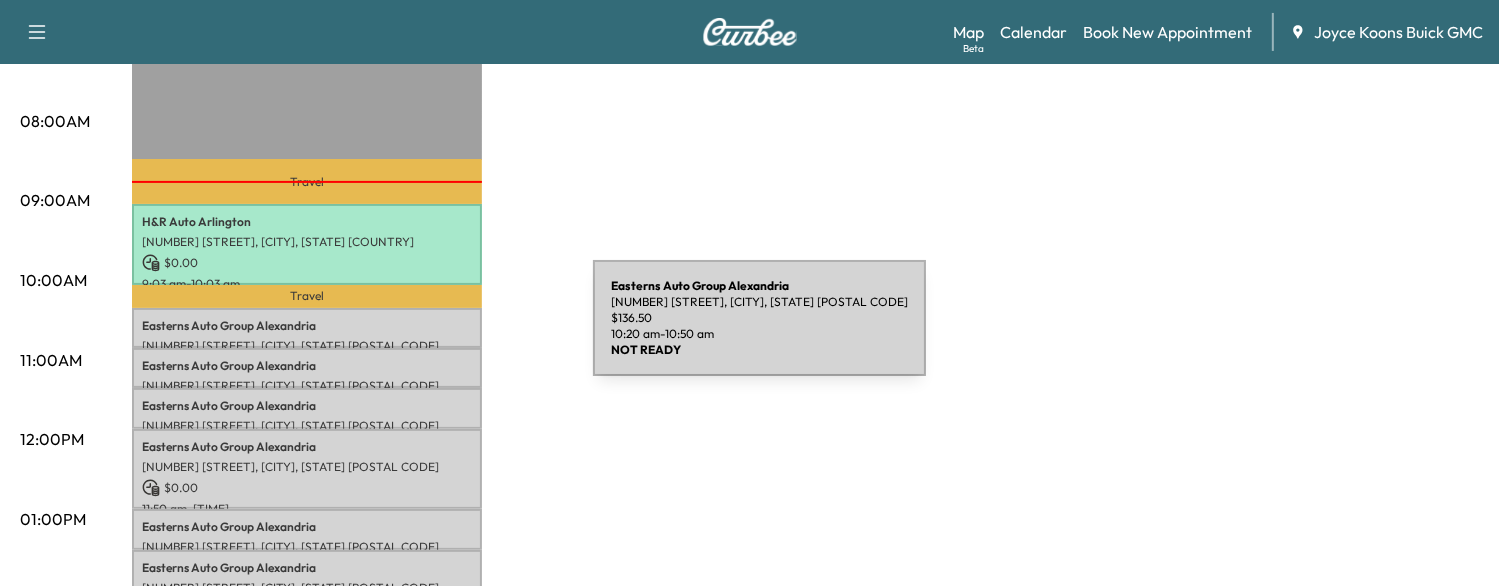 click on "Easterns Auto Group    Alexandria [NUMBER] [STREET], [CITY], [STATE] [COUNTRY]   $ 136.50 10:20 am  -  10:50 am" at bounding box center [307, 328] 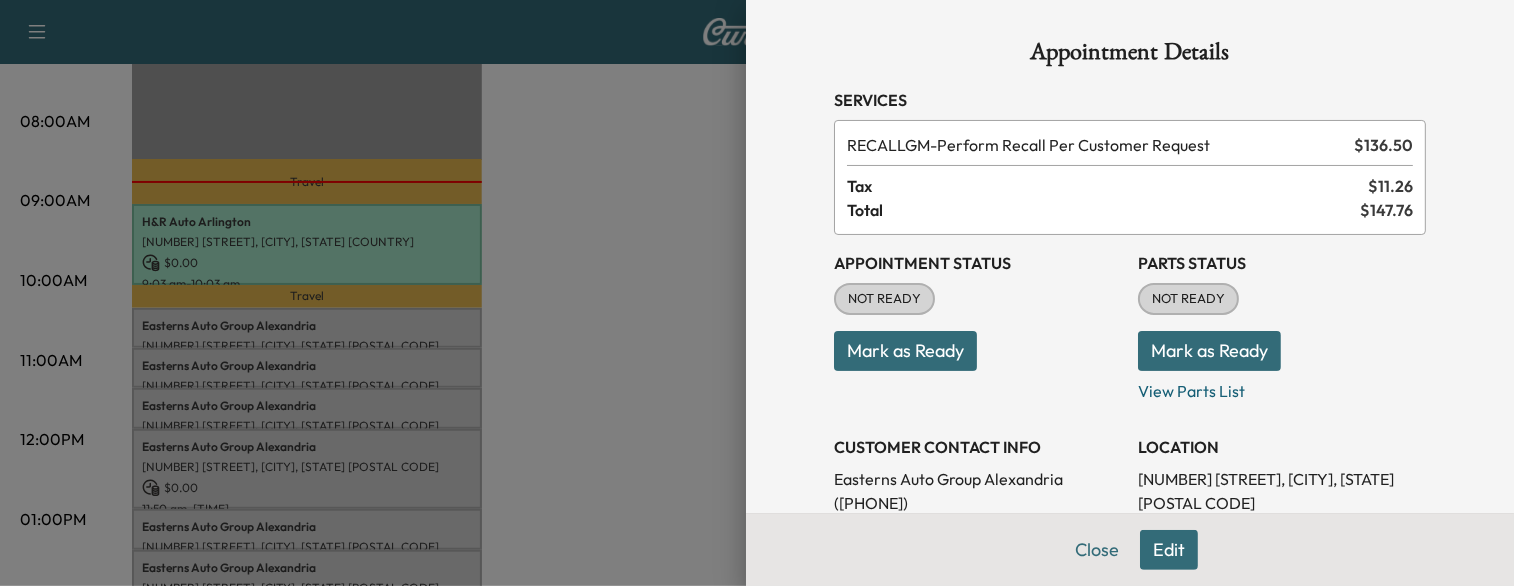 click on "Mark as Ready" at bounding box center (905, 351) 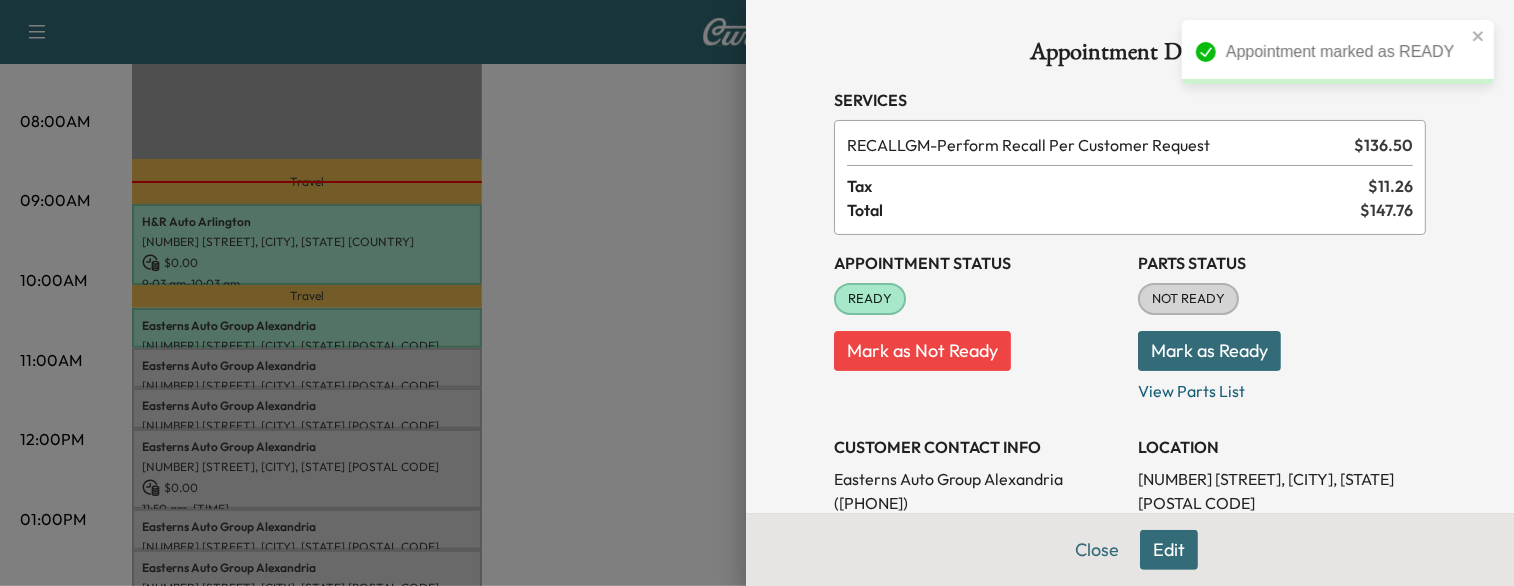 click at bounding box center (757, 293) 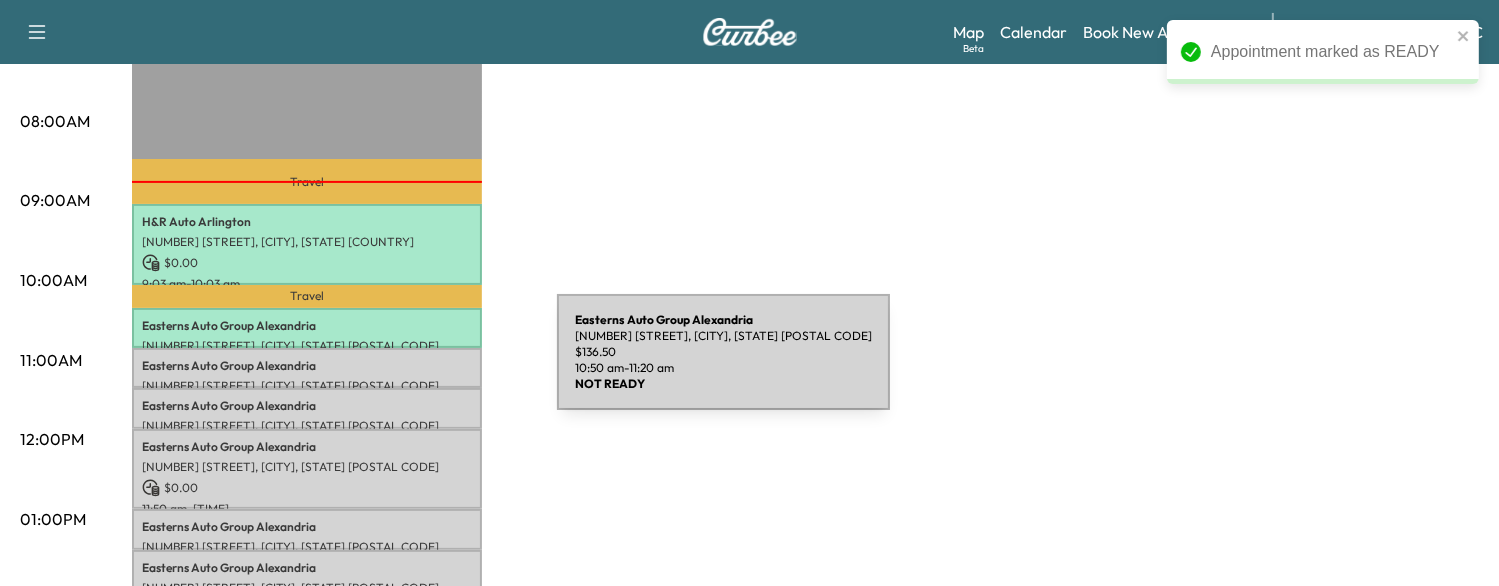 click on "Easterns Auto Group    Alexandria" at bounding box center (307, 366) 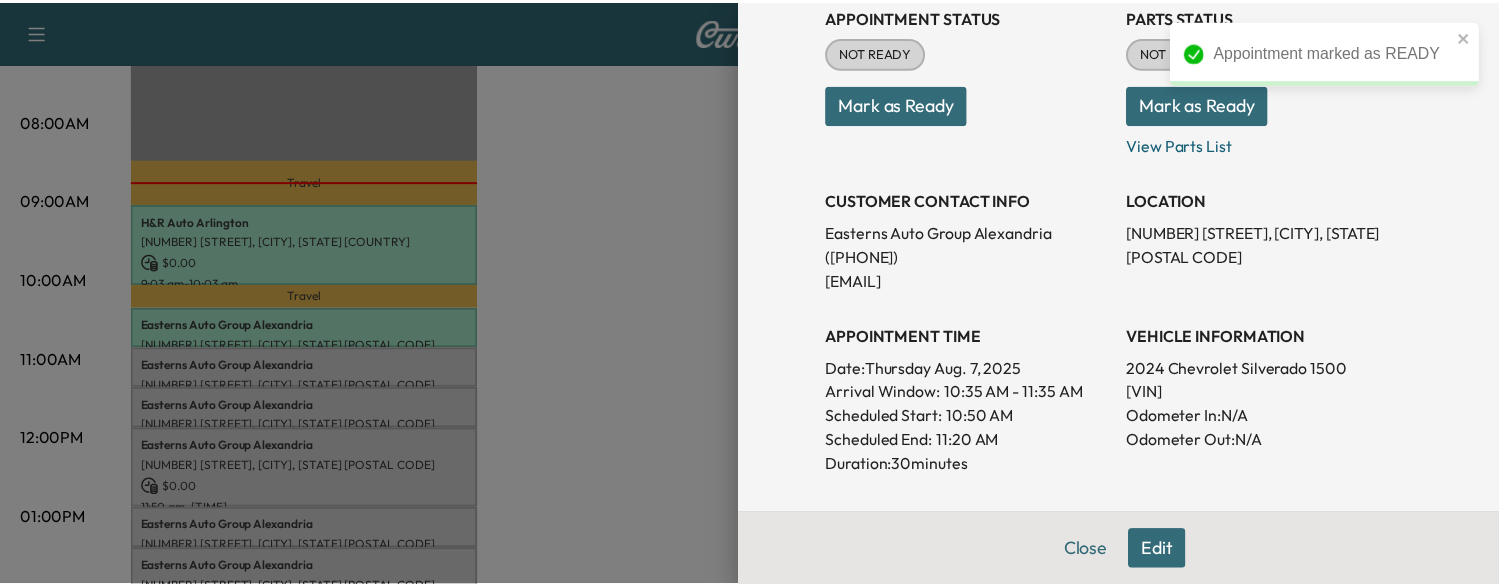 scroll, scrollTop: 248, scrollLeft: 0, axis: vertical 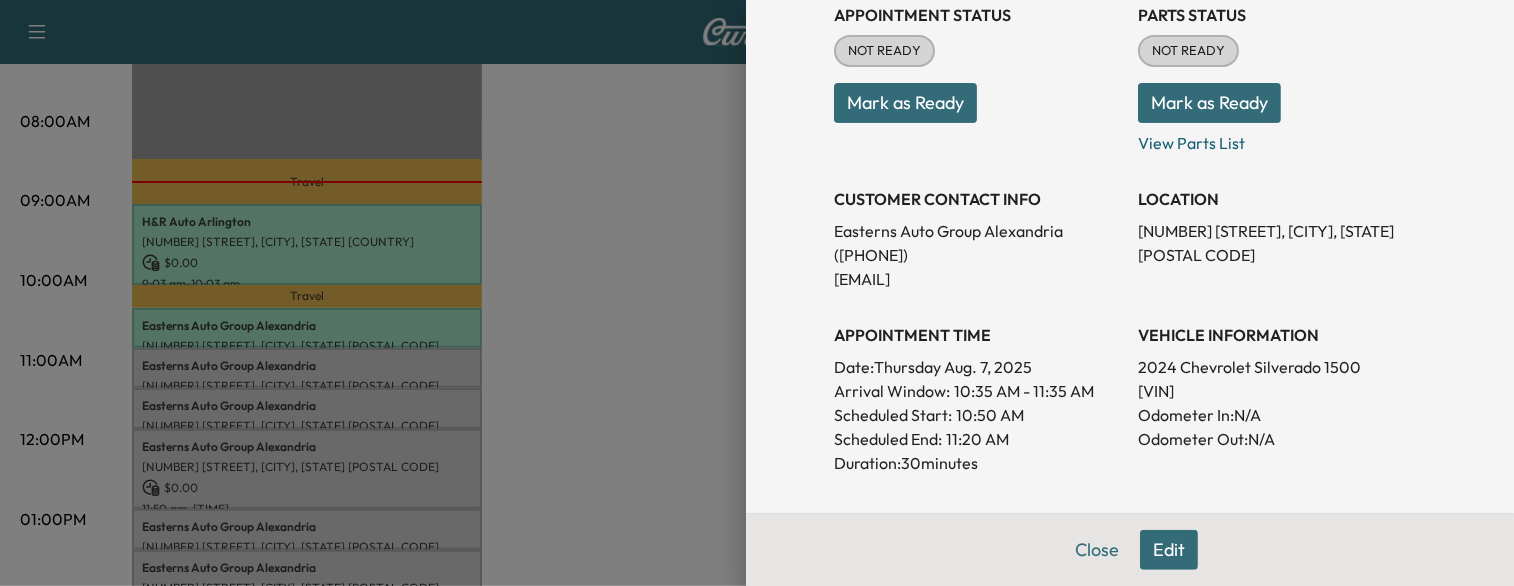 click on "[VIN]" at bounding box center (1282, 391) 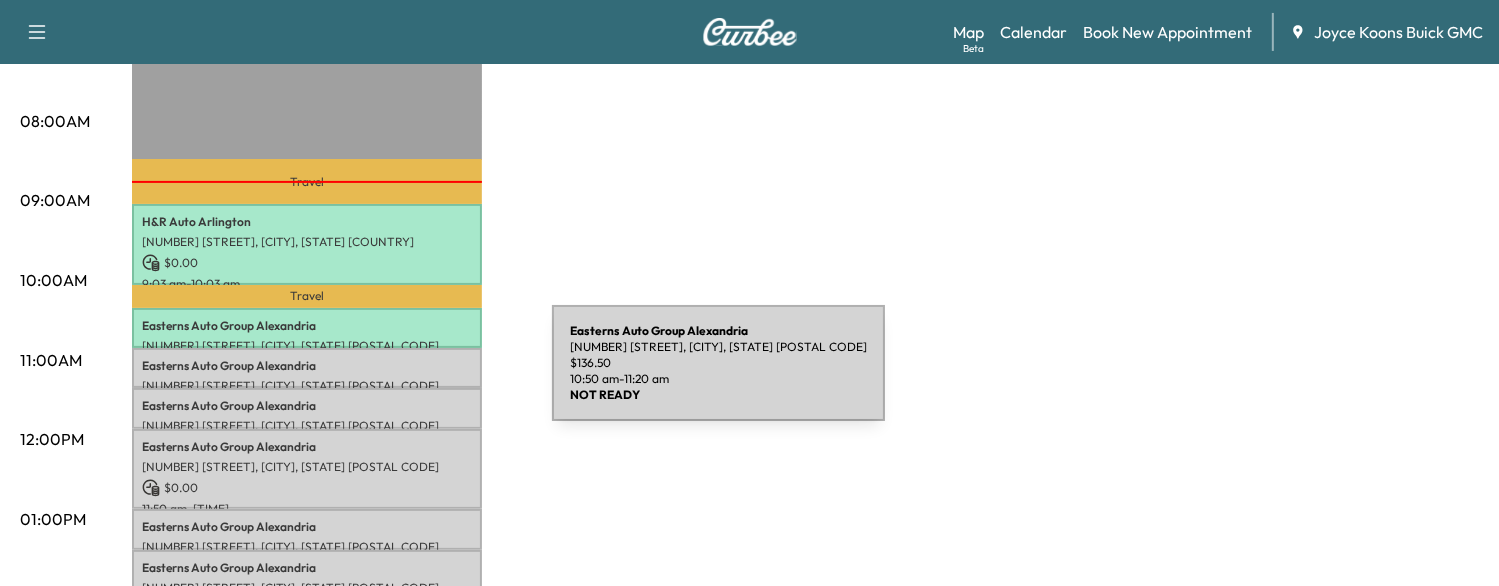 click on "[NUMBER] [STREET], [CITY], [STATE] [POSTAL CODE]" at bounding box center (307, 386) 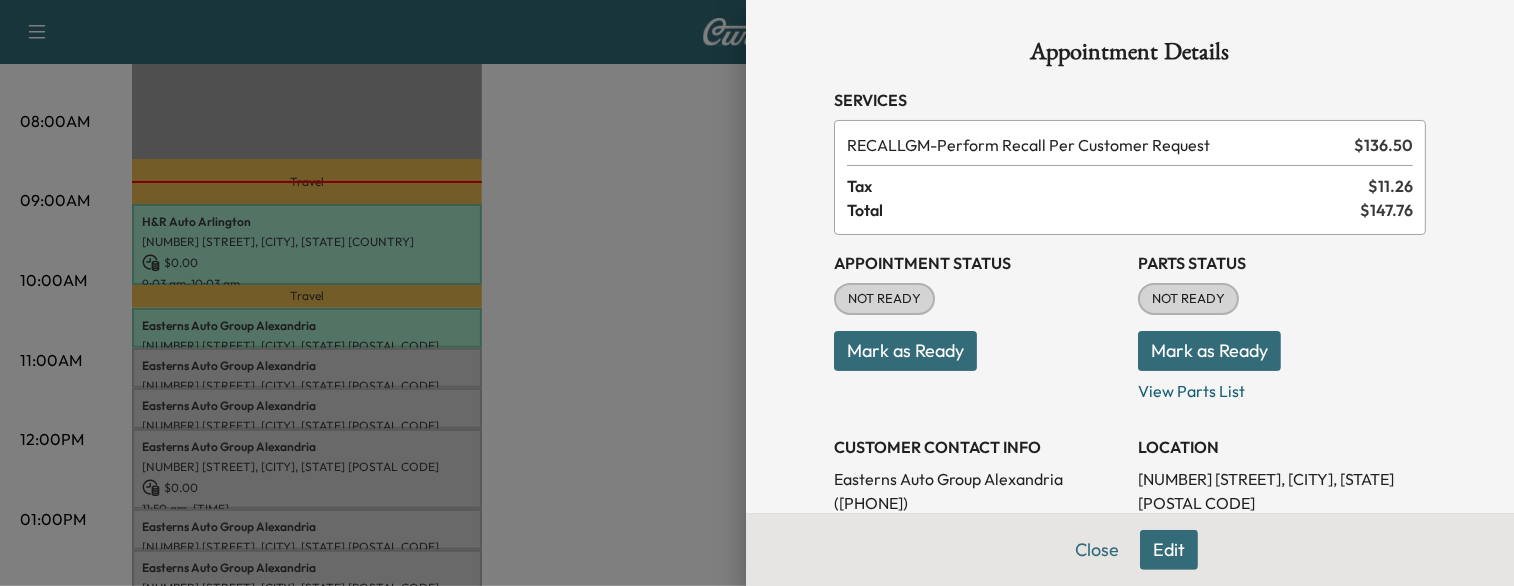 click on "Mark as Ready" at bounding box center (905, 351) 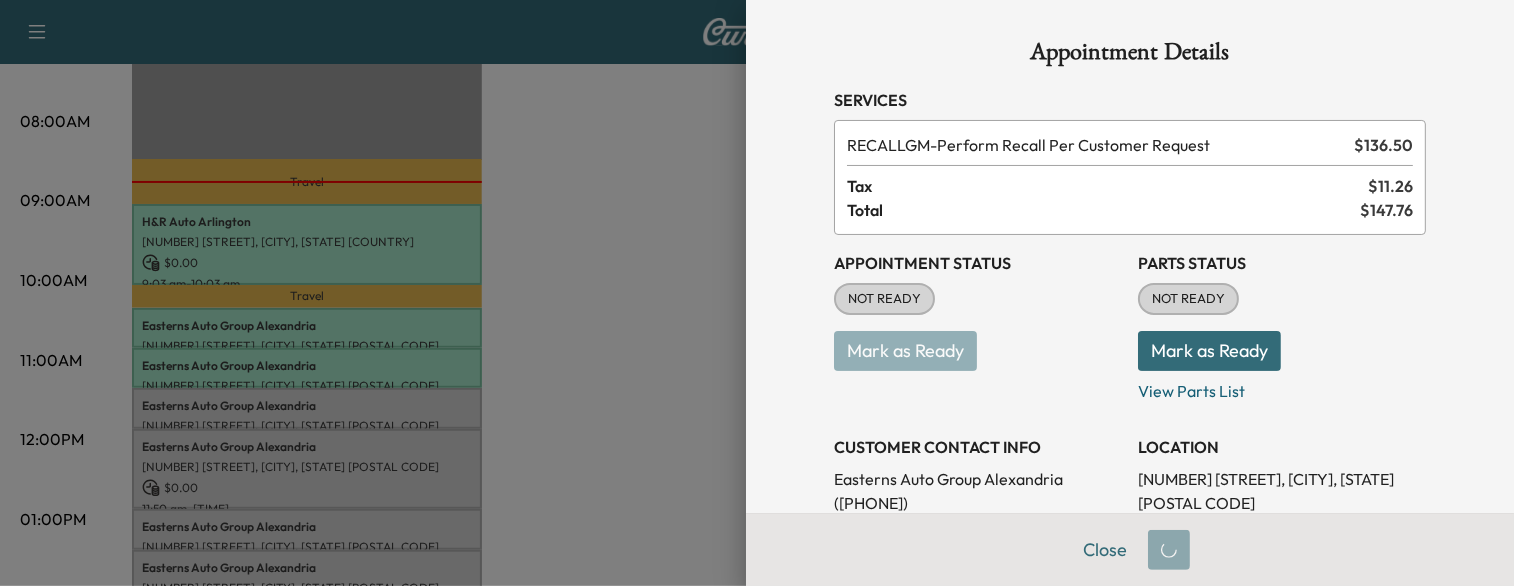 click at bounding box center (757, 293) 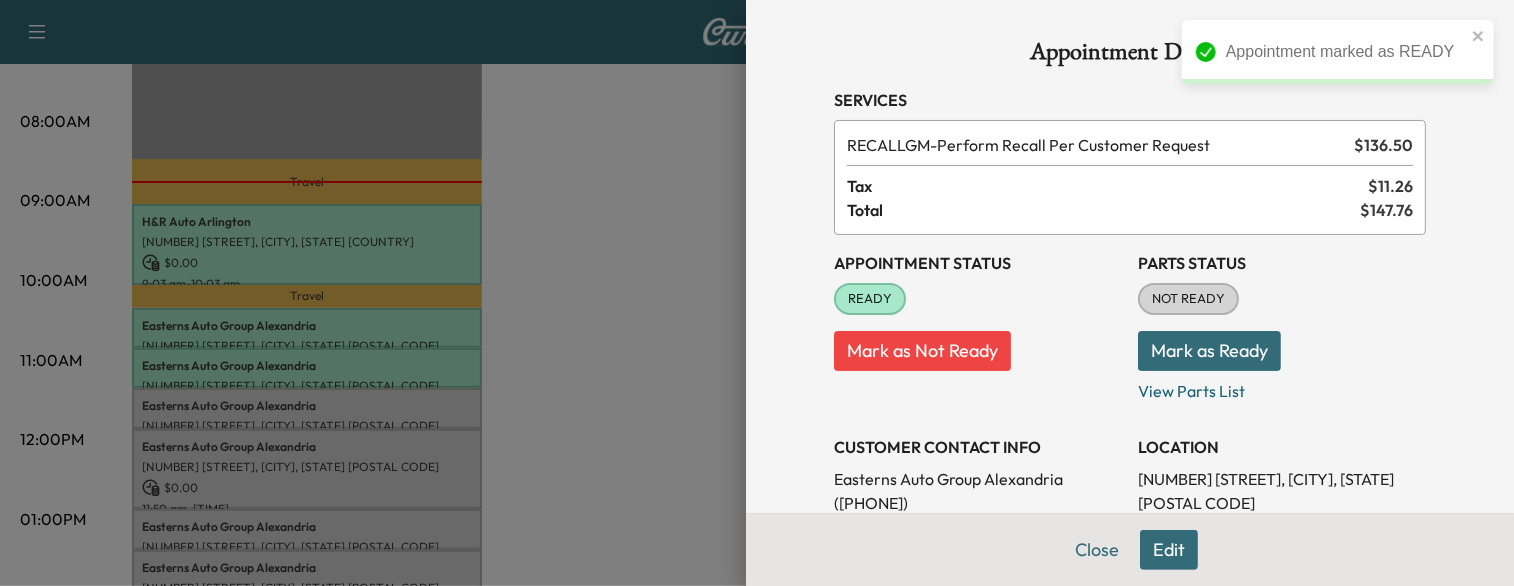 click at bounding box center (757, 293) 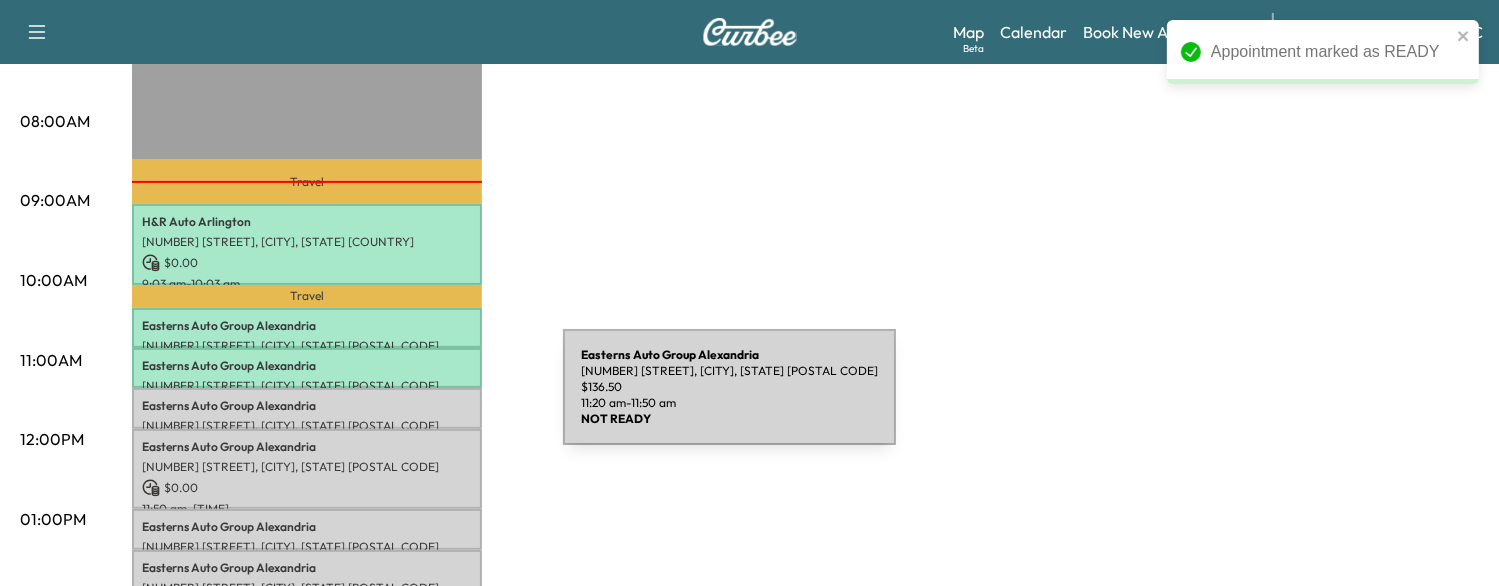 click on "Easterns Auto Group    Alexandria" at bounding box center (307, 406) 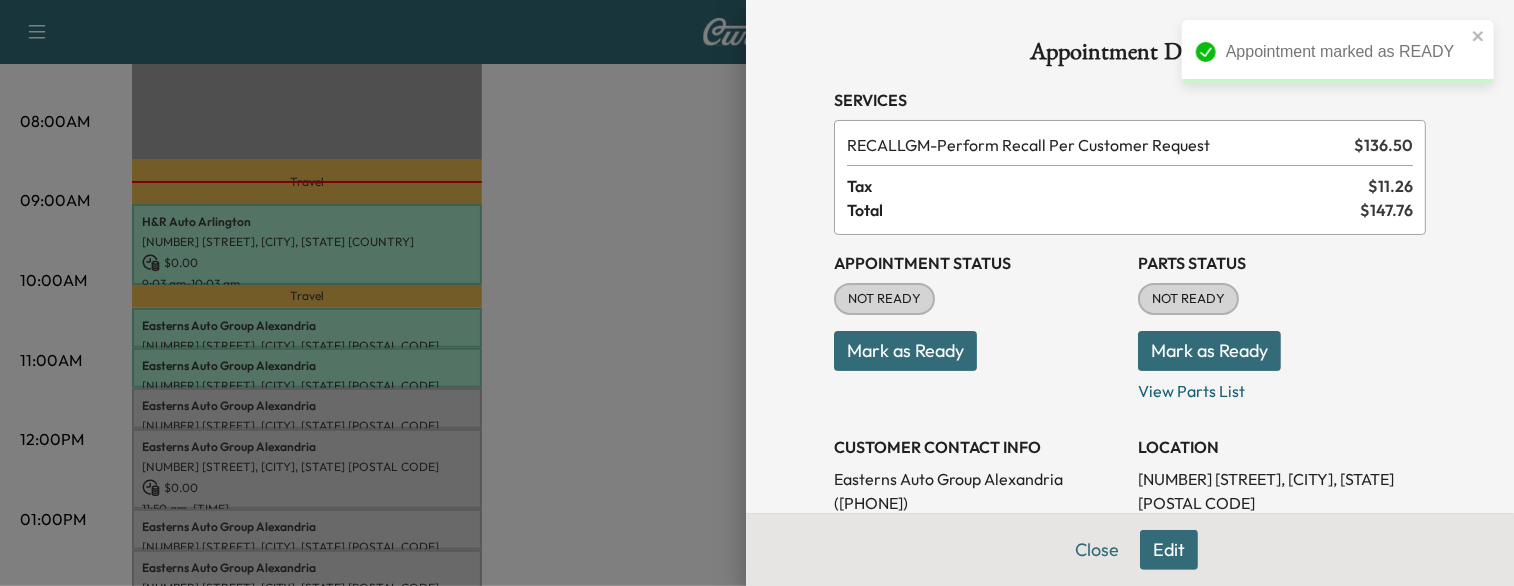 click on "Mark as Ready" at bounding box center [905, 351] 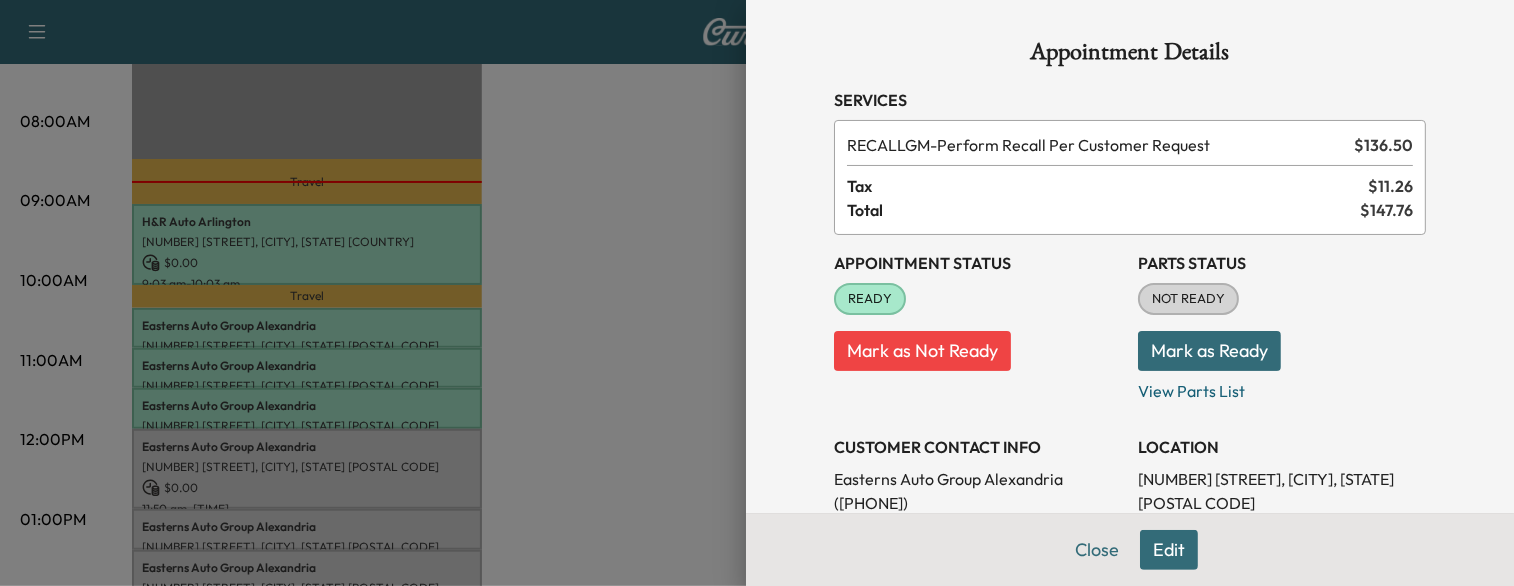 click at bounding box center (757, 293) 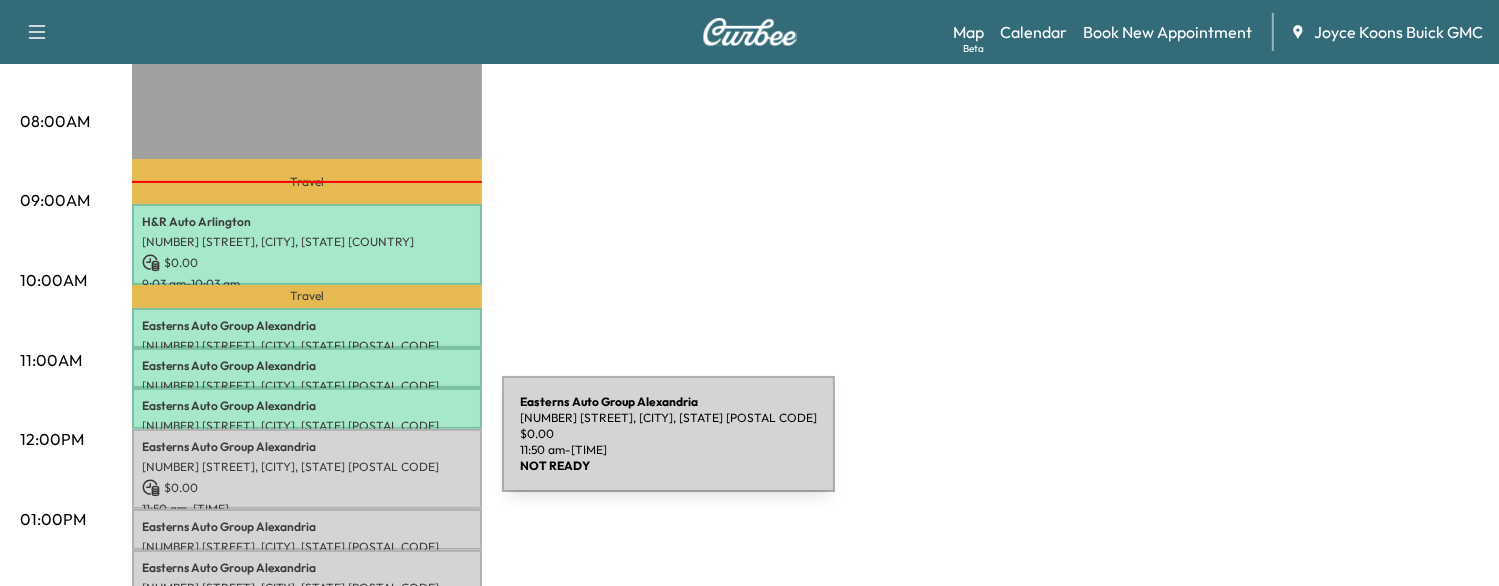 click on "Easterns Auto Group    Alexandria" at bounding box center (307, 447) 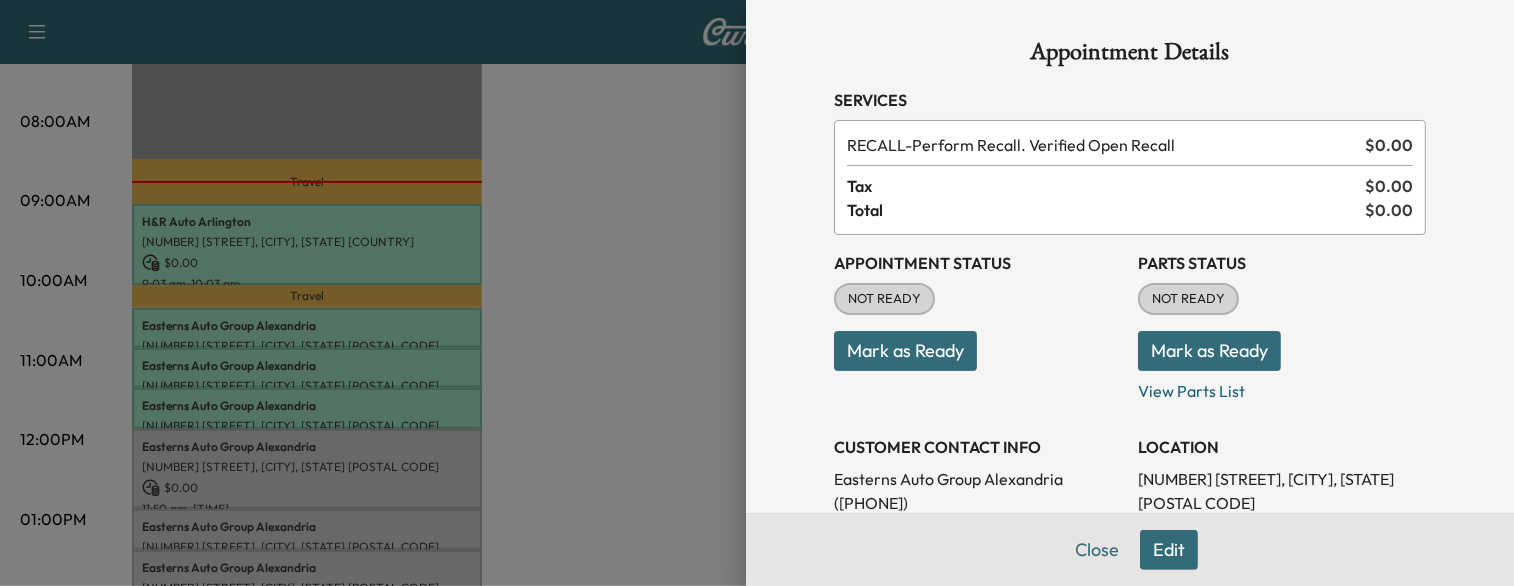 click on "Mark as Ready" at bounding box center [905, 351] 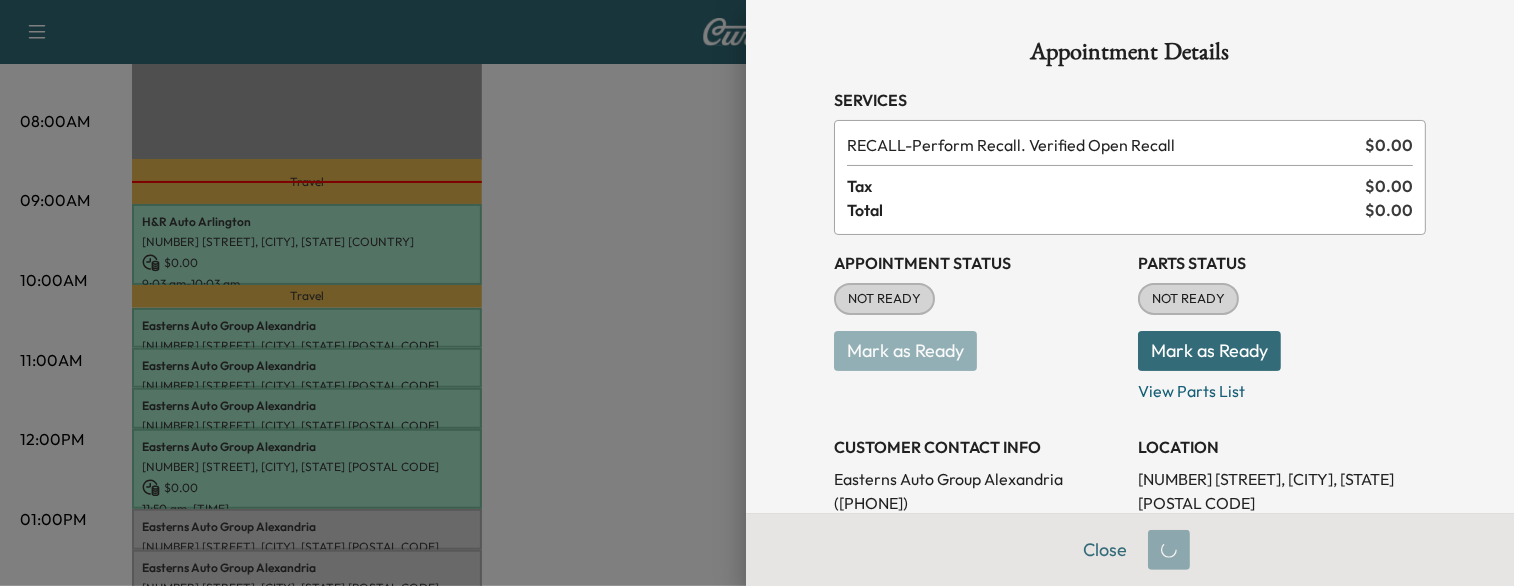 click at bounding box center (757, 293) 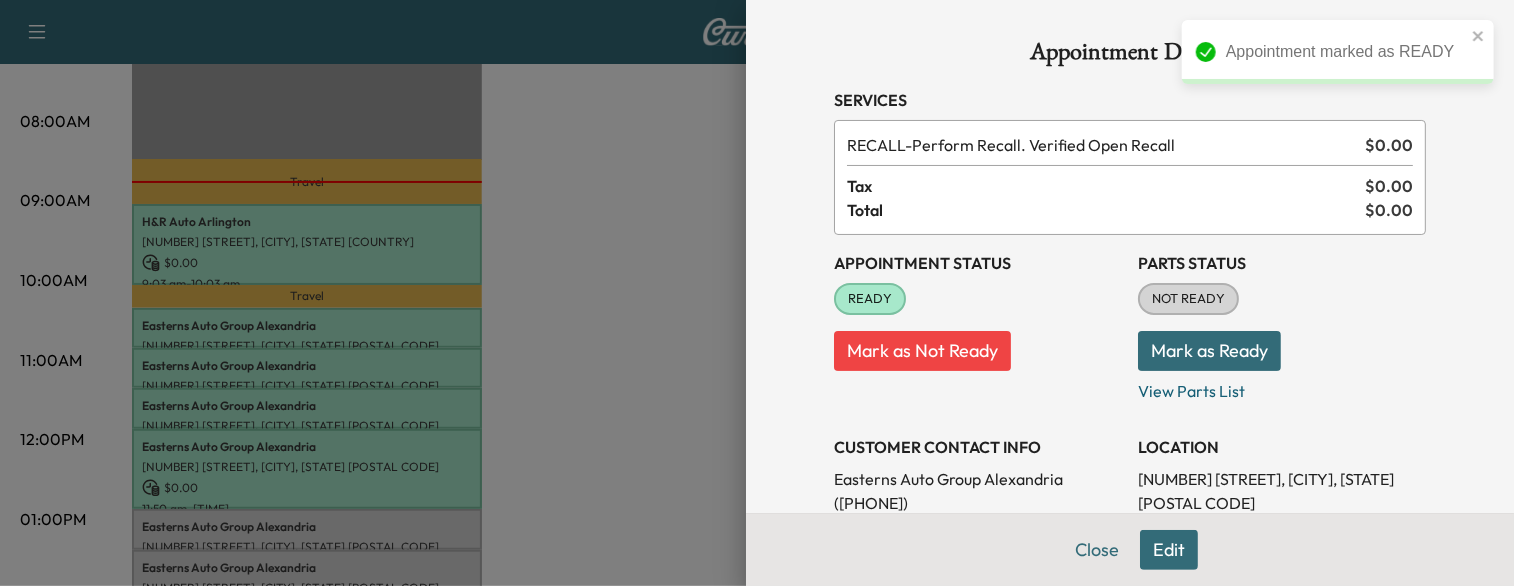 click at bounding box center (757, 293) 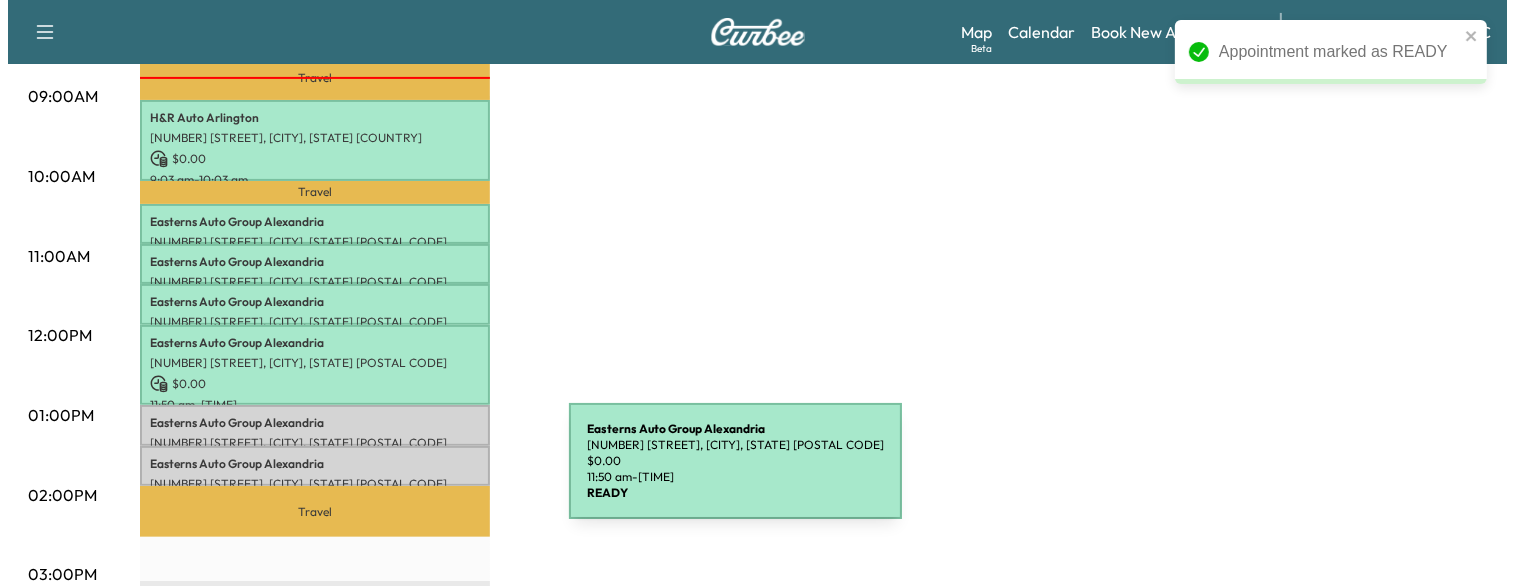 scroll, scrollTop: 619, scrollLeft: 0, axis: vertical 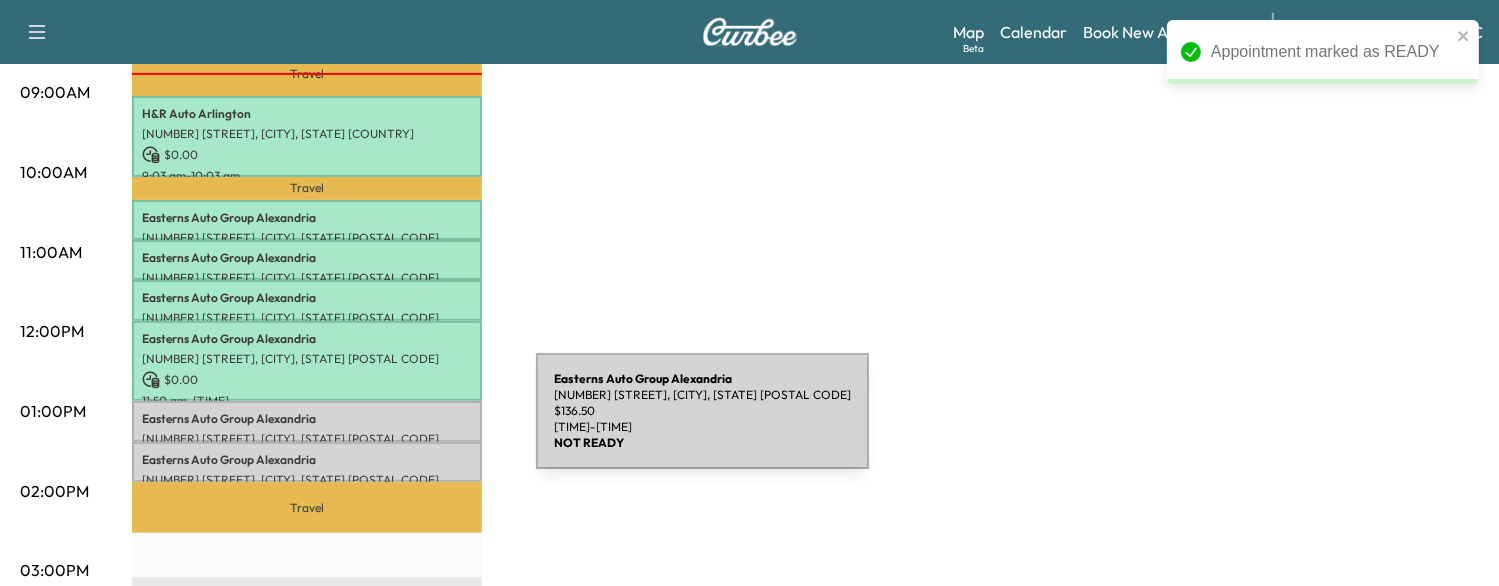click on "[NUMBER] [STREET], [CITY], [STATE] [POSTAL CODE]" at bounding box center [307, 439] 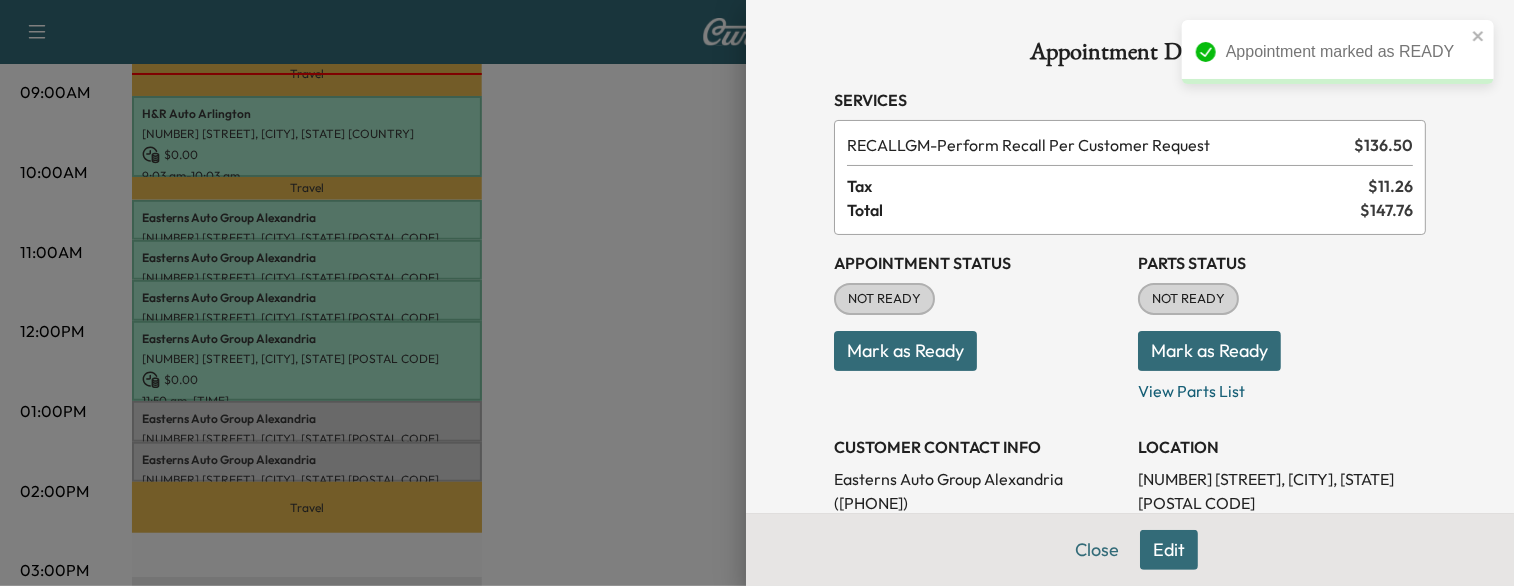 click on "Mark as Ready" at bounding box center (905, 351) 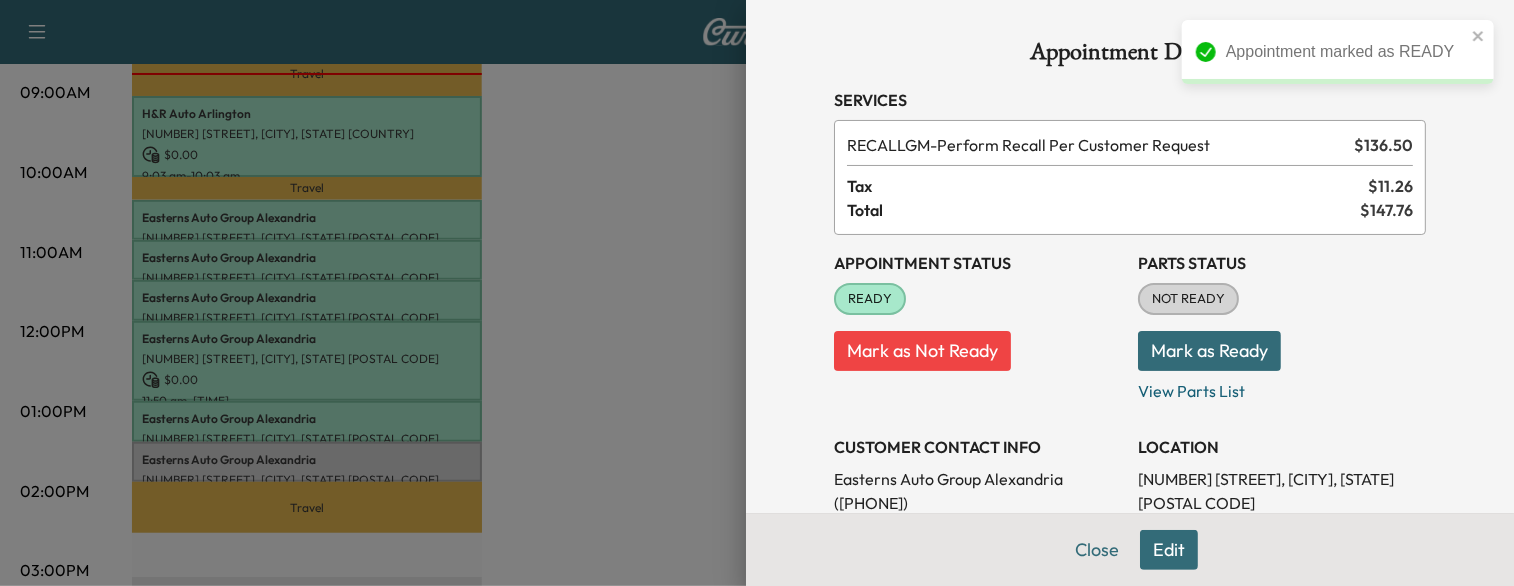 click at bounding box center [757, 293] 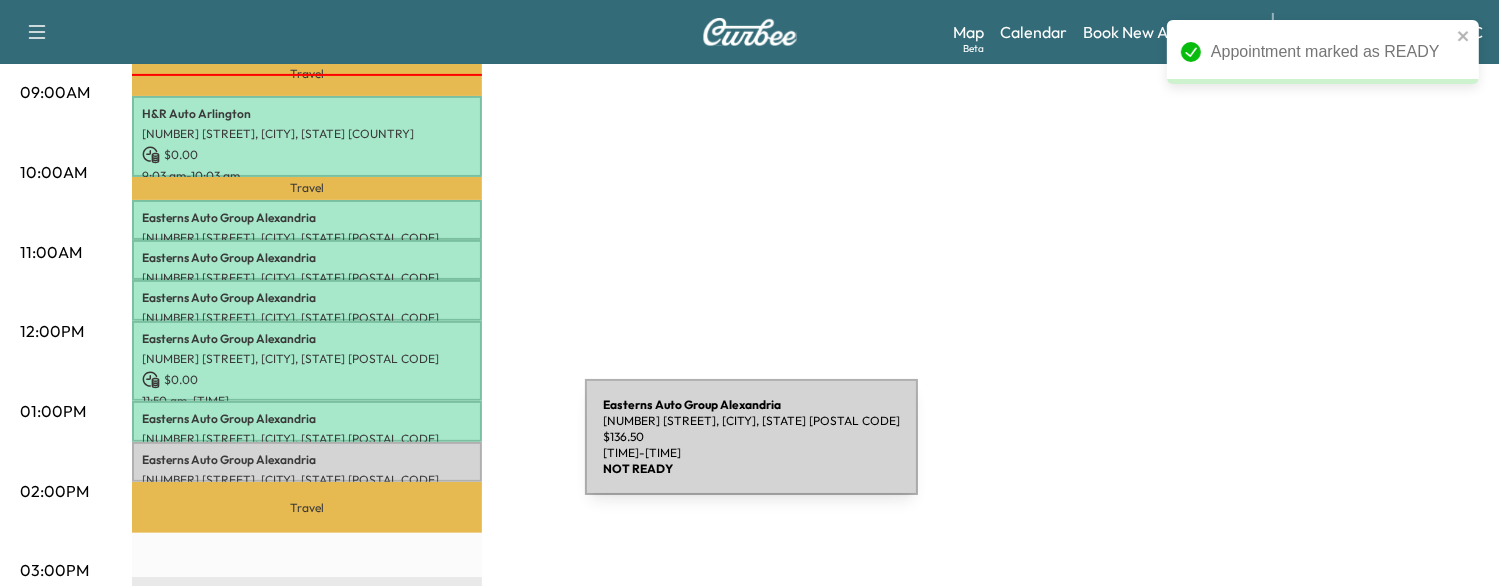 click on "Easterns Auto Group    Alexandria" at bounding box center [307, 460] 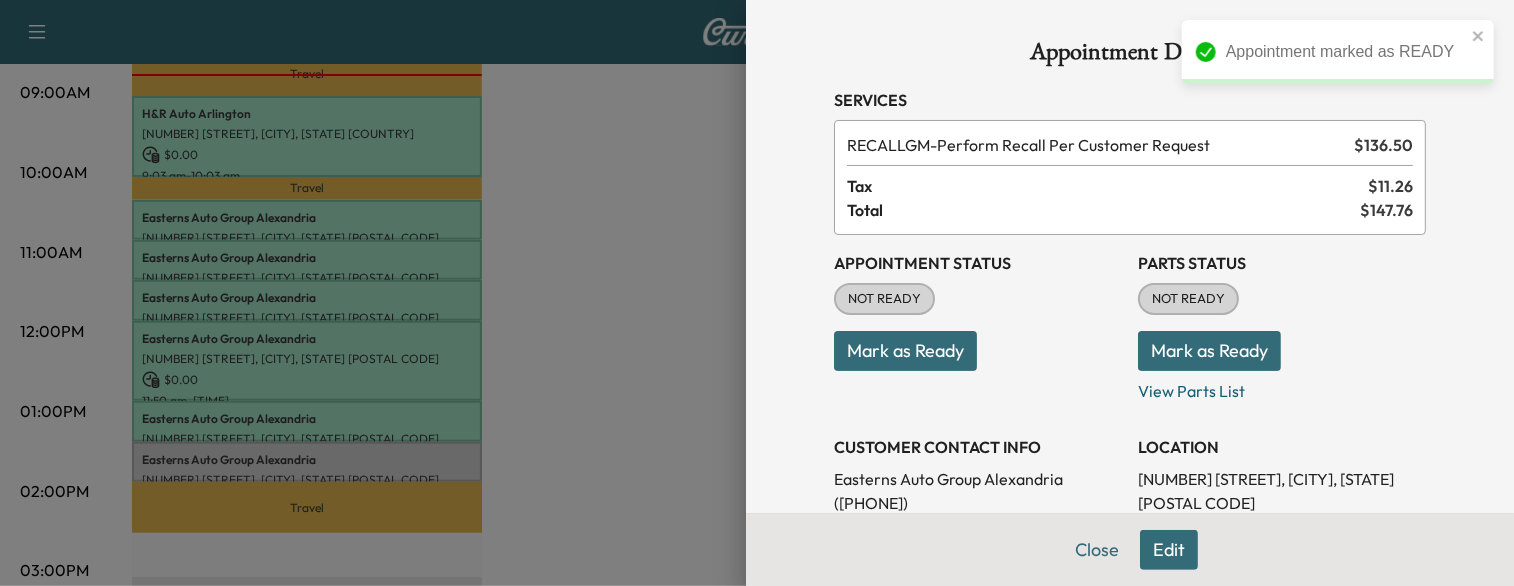 click on "Mark as Ready" at bounding box center (905, 351) 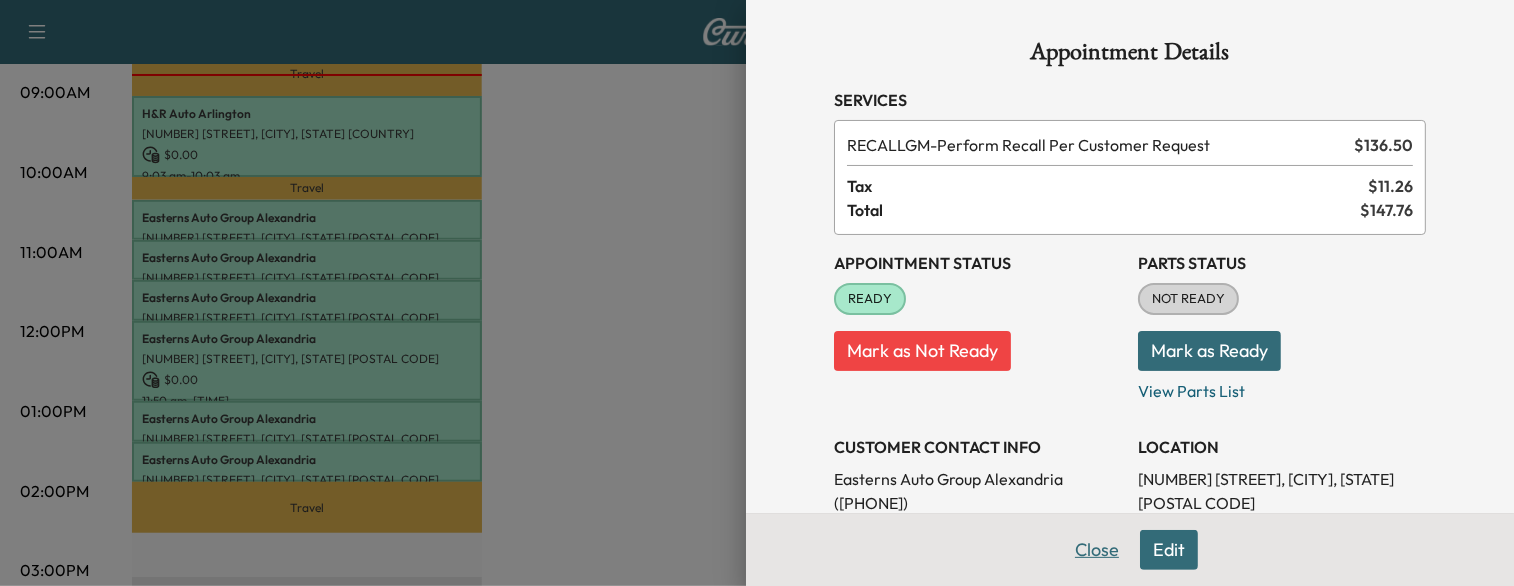click on "Close" at bounding box center (1097, 550) 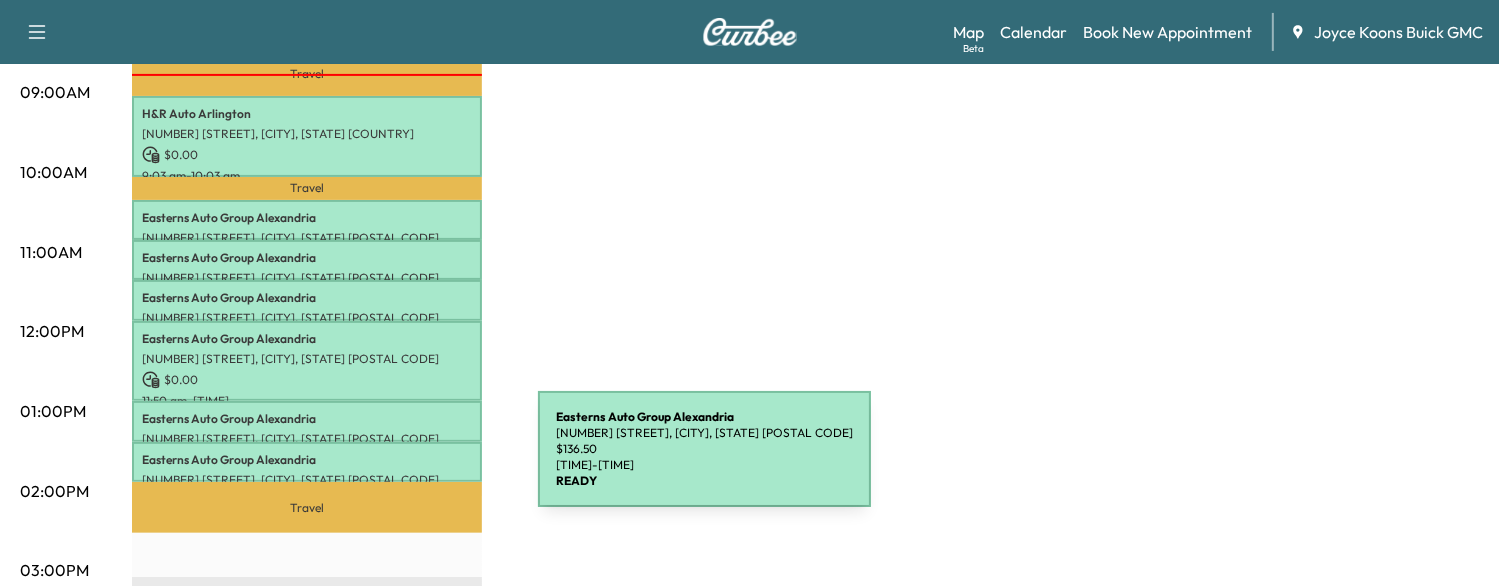 click on "Easterns Auto Group    Alexandria [NUMBER] [STREET], [CITY], [STATE] [COUNTRY]   $ 136.50 1:20 pm  -  1:50 pm" at bounding box center [307, 462] 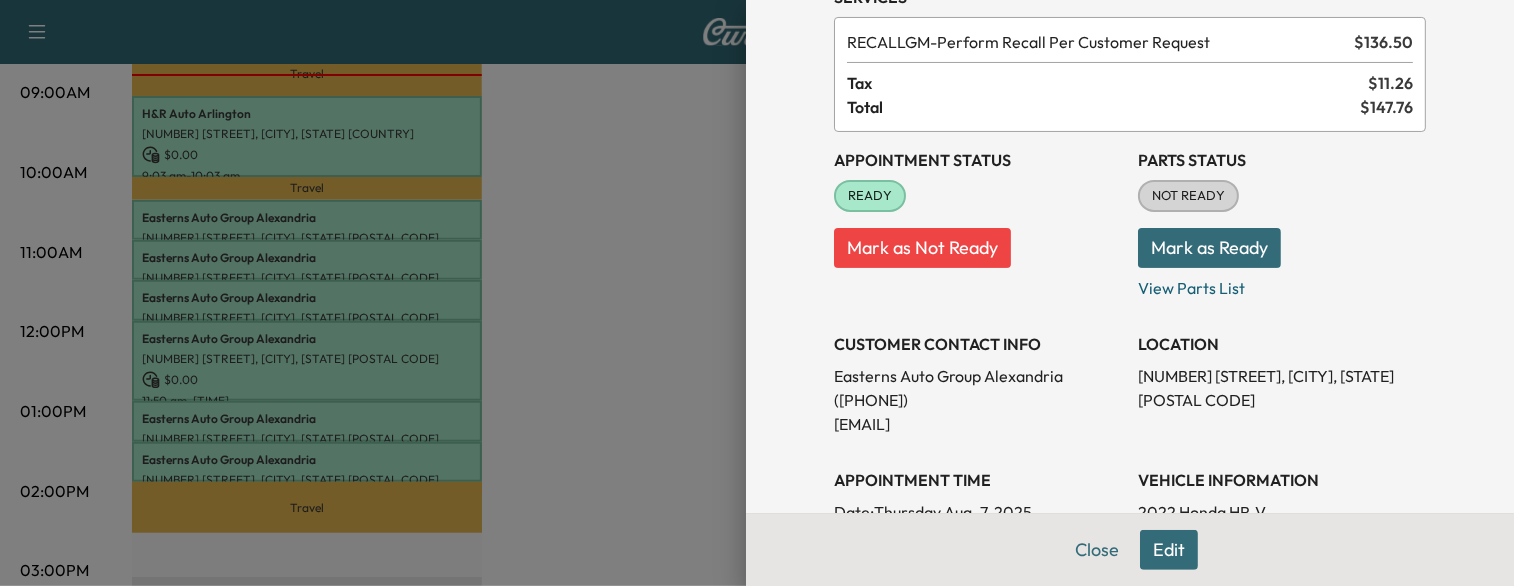 scroll, scrollTop: 100, scrollLeft: 0, axis: vertical 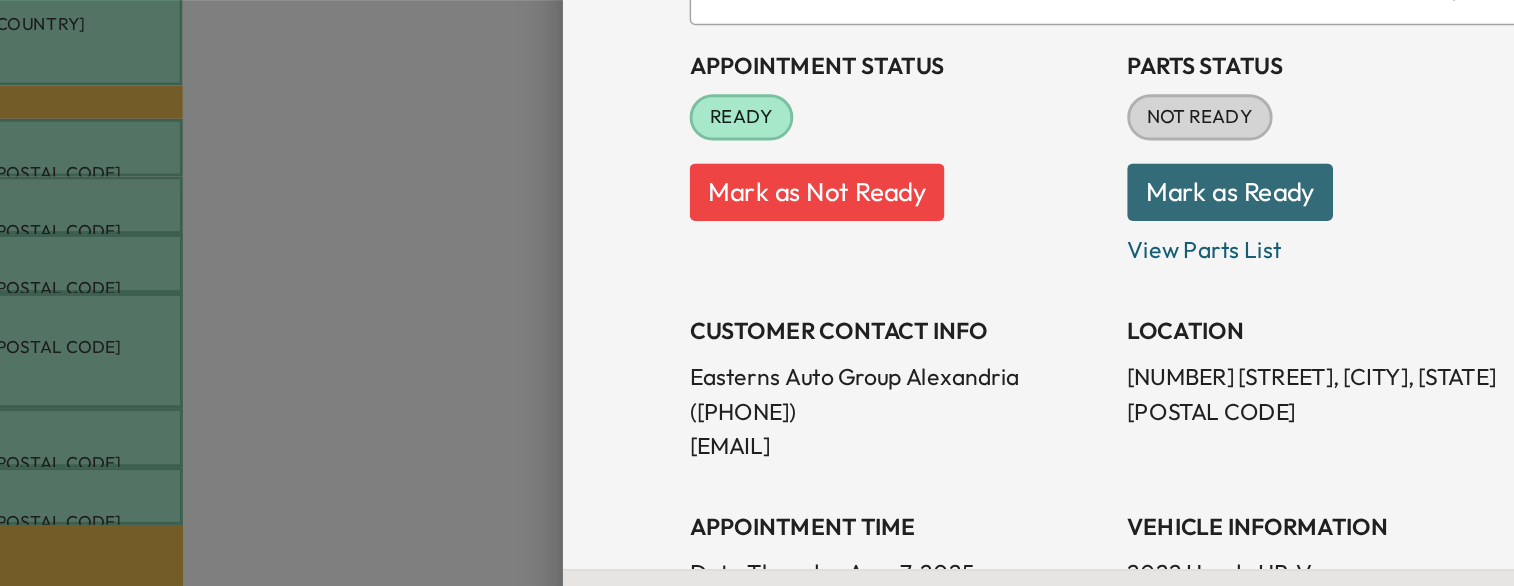 click on "[NUMBER] [STREET], [CITY], [STATE] [POSTAL CODE]" at bounding box center [1282, 391] 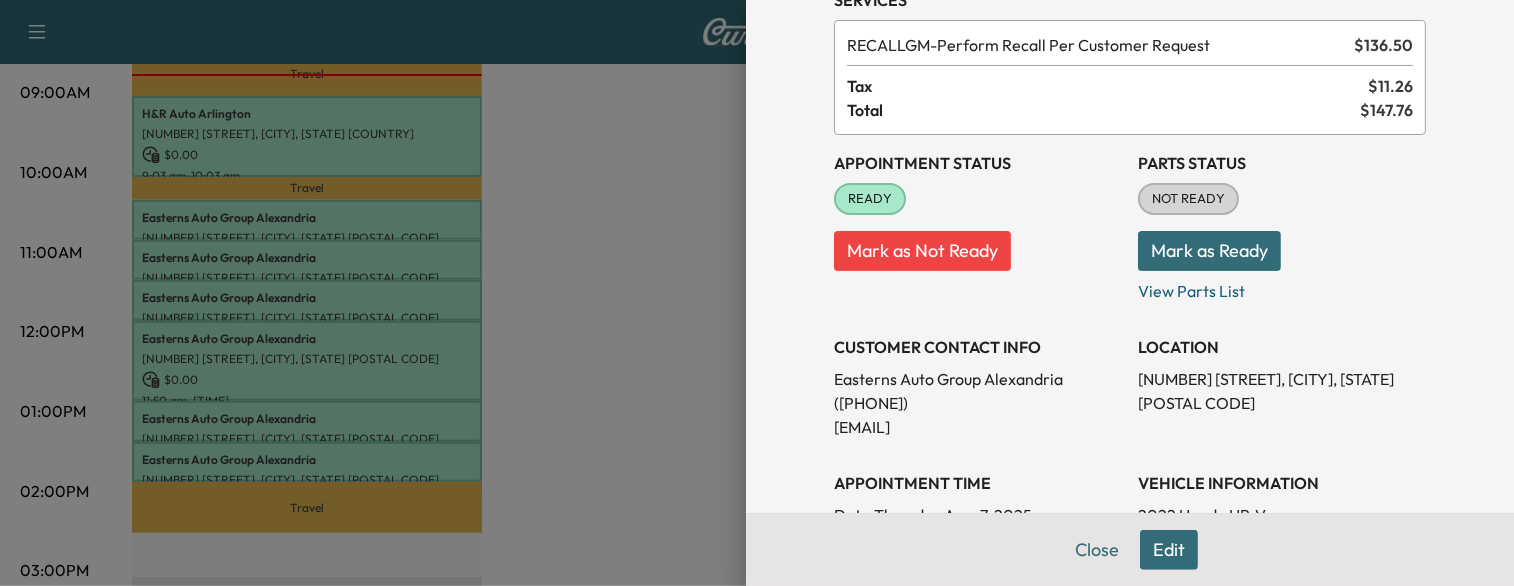 click at bounding box center [757, 293] 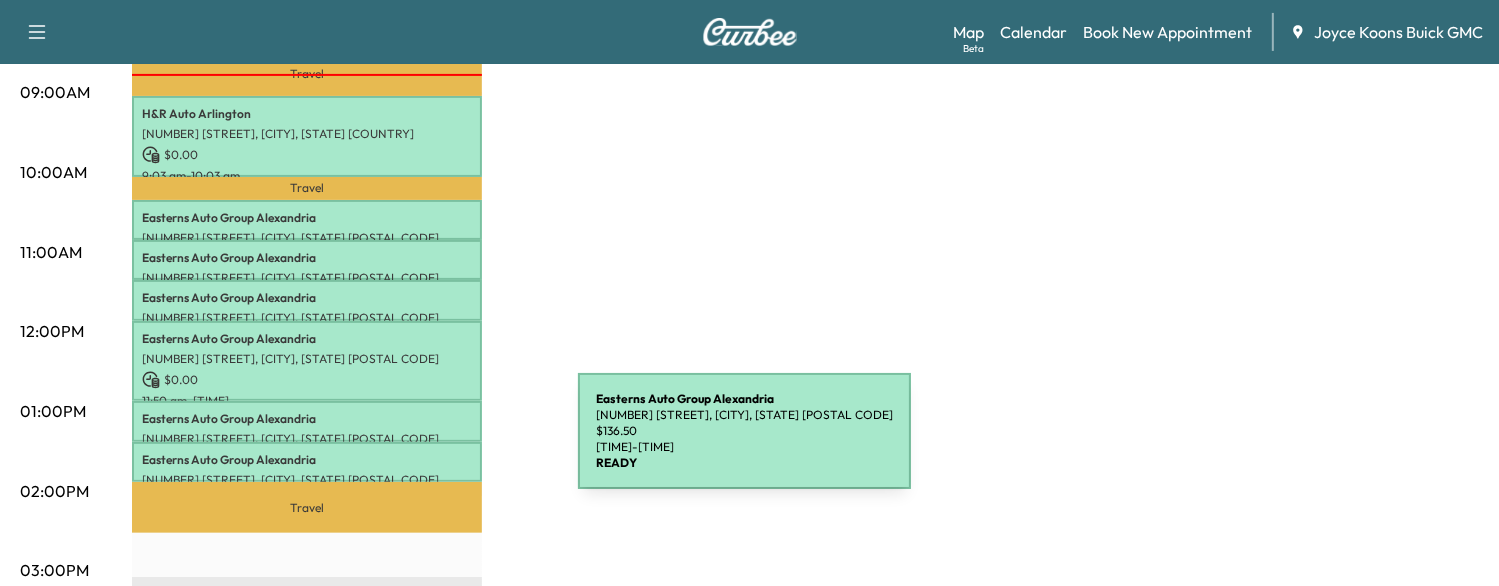 click on "Easterns Auto Group    Alexandria" at bounding box center (307, 460) 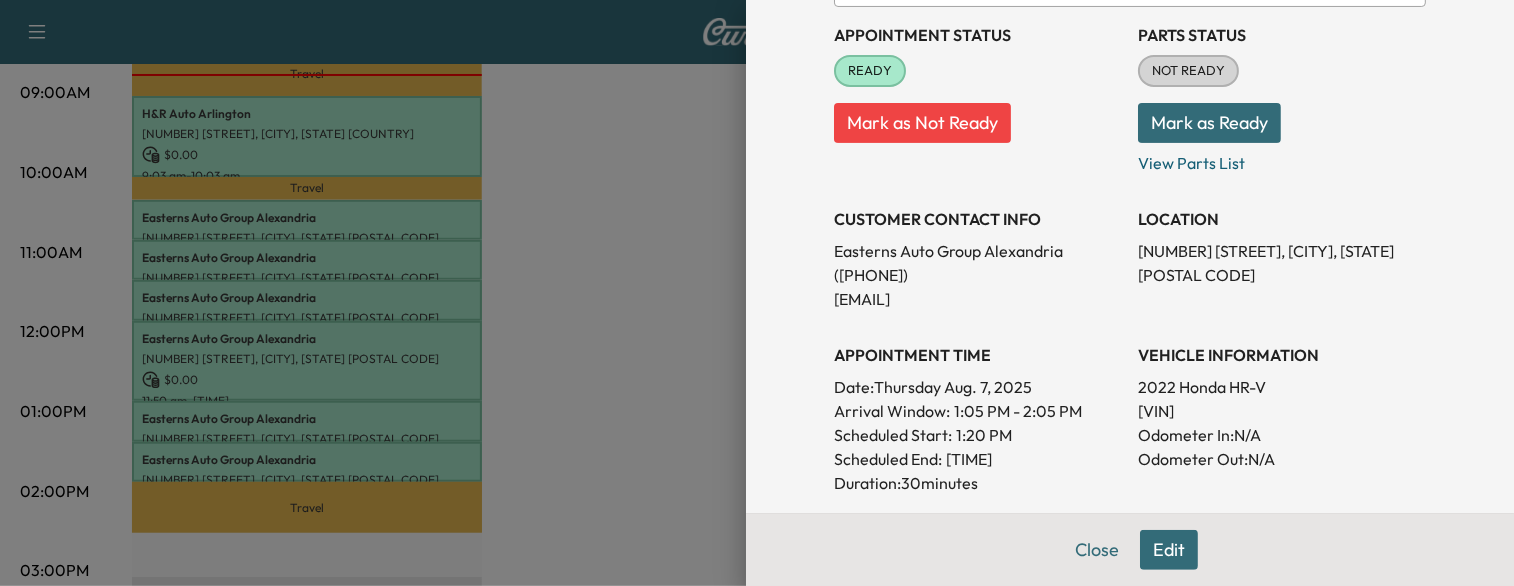 scroll, scrollTop: 232, scrollLeft: 0, axis: vertical 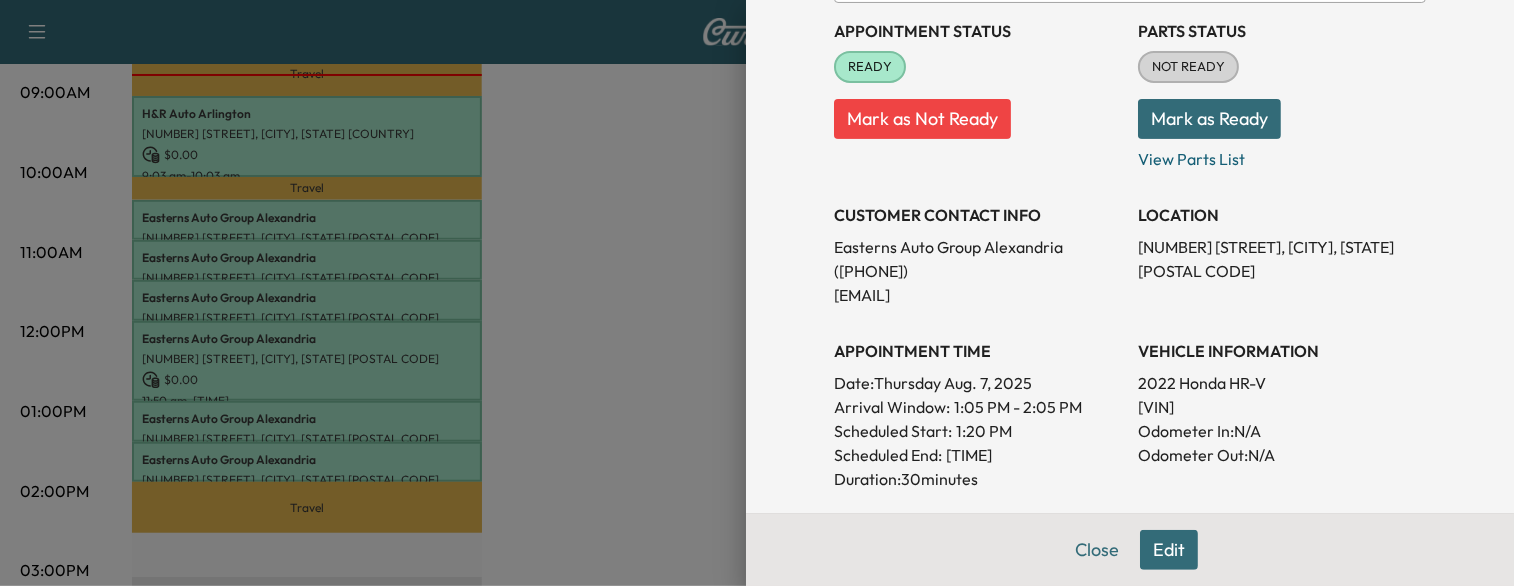 click on "[VIN]" at bounding box center (1282, 407) 